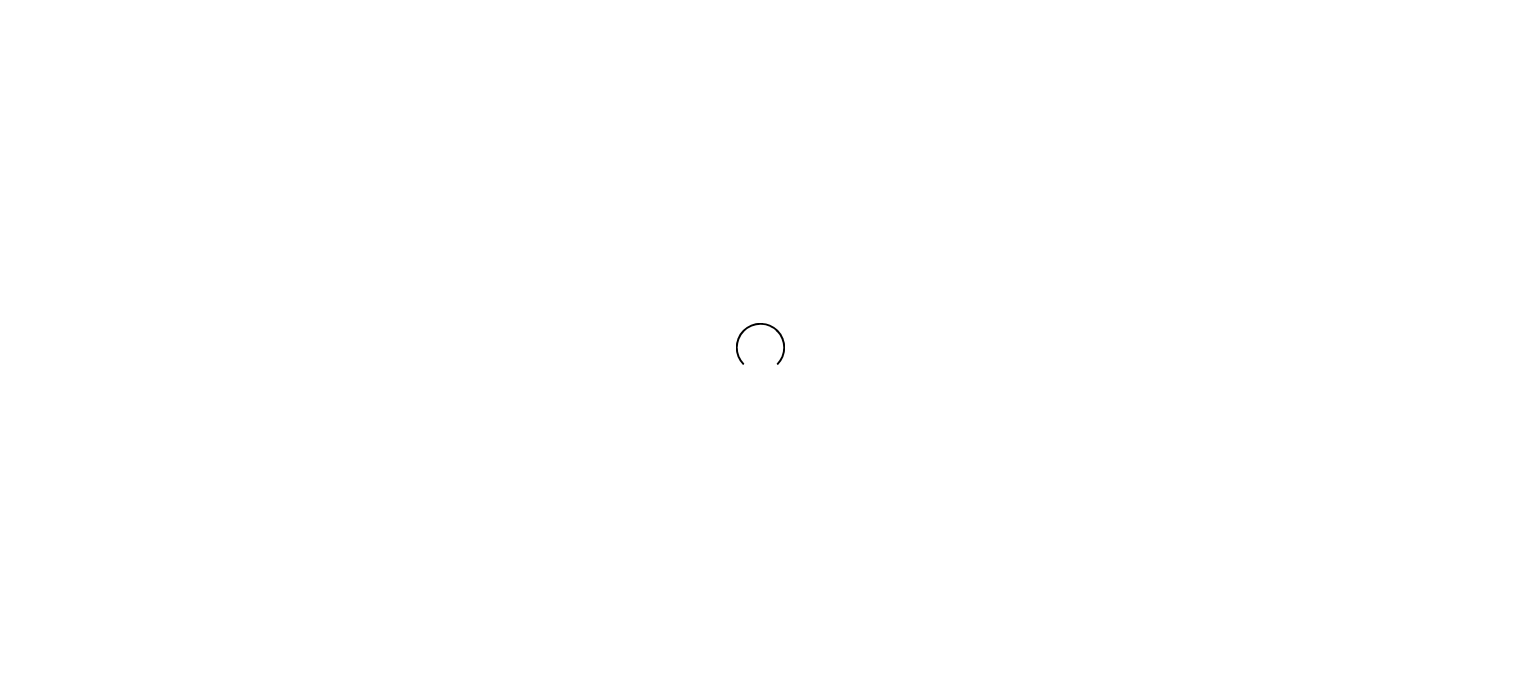 scroll, scrollTop: 0, scrollLeft: 0, axis: both 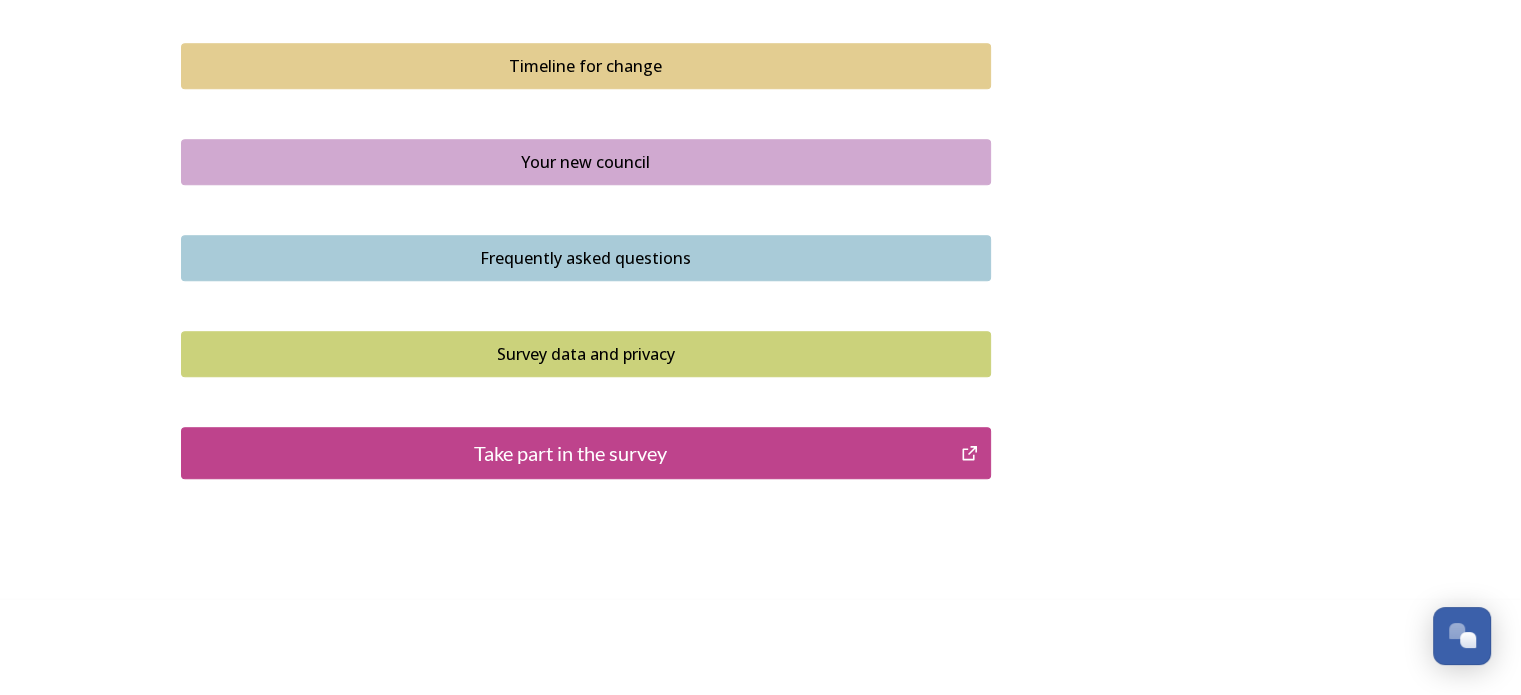 click 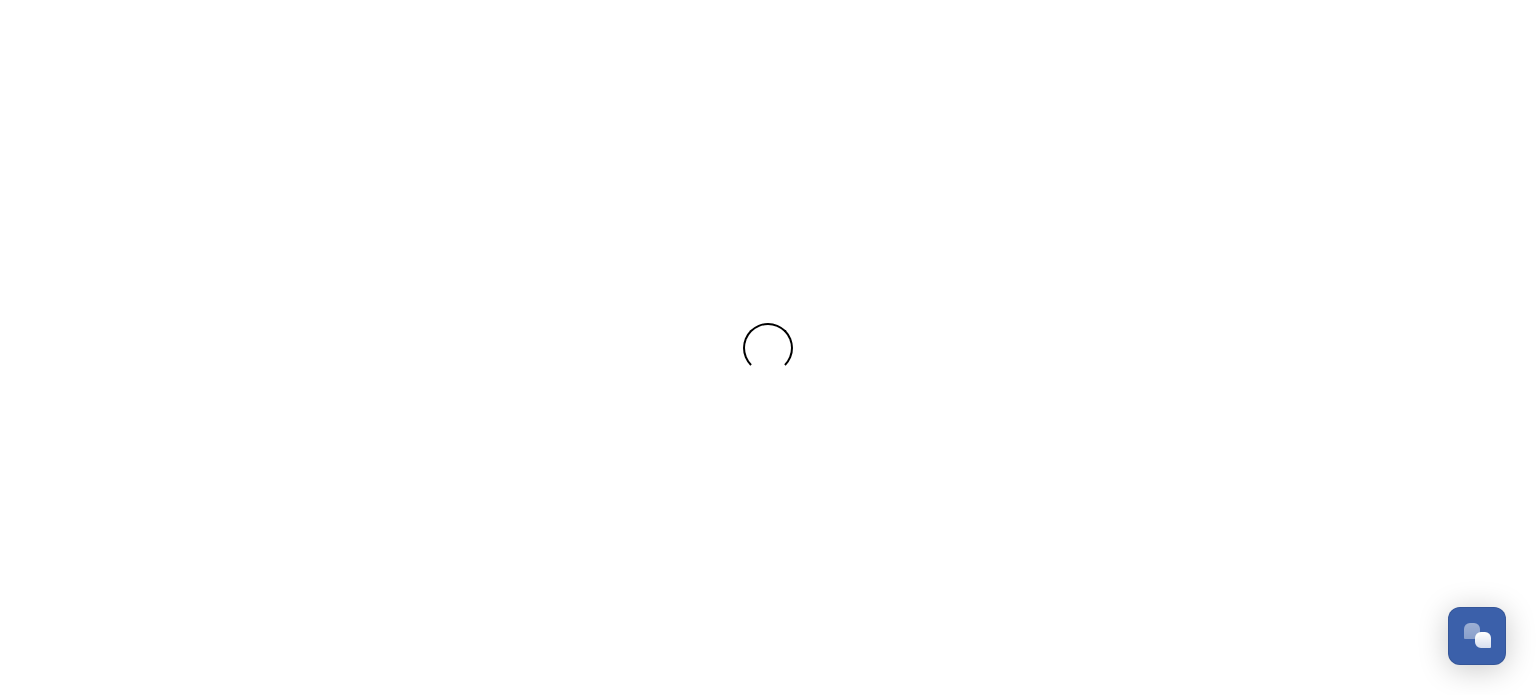 scroll, scrollTop: 0, scrollLeft: 0, axis: both 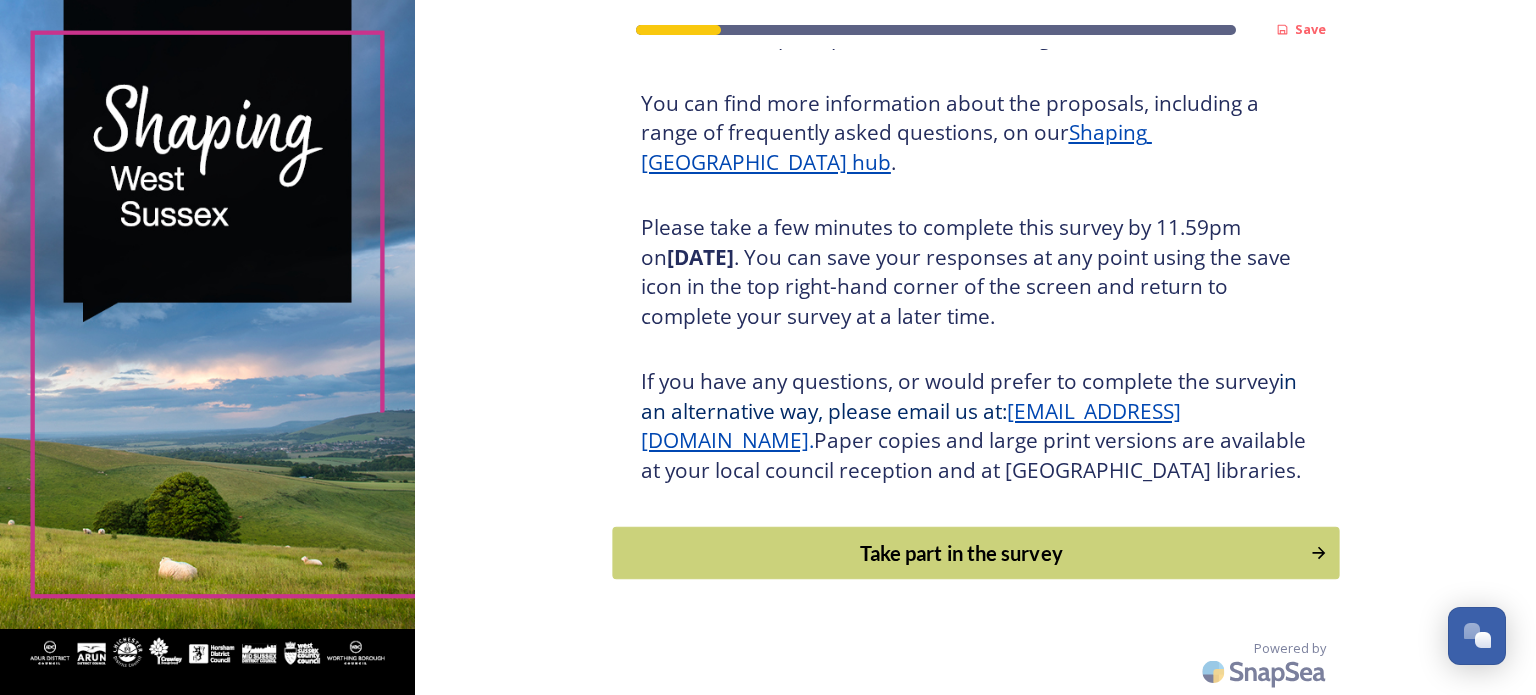 click 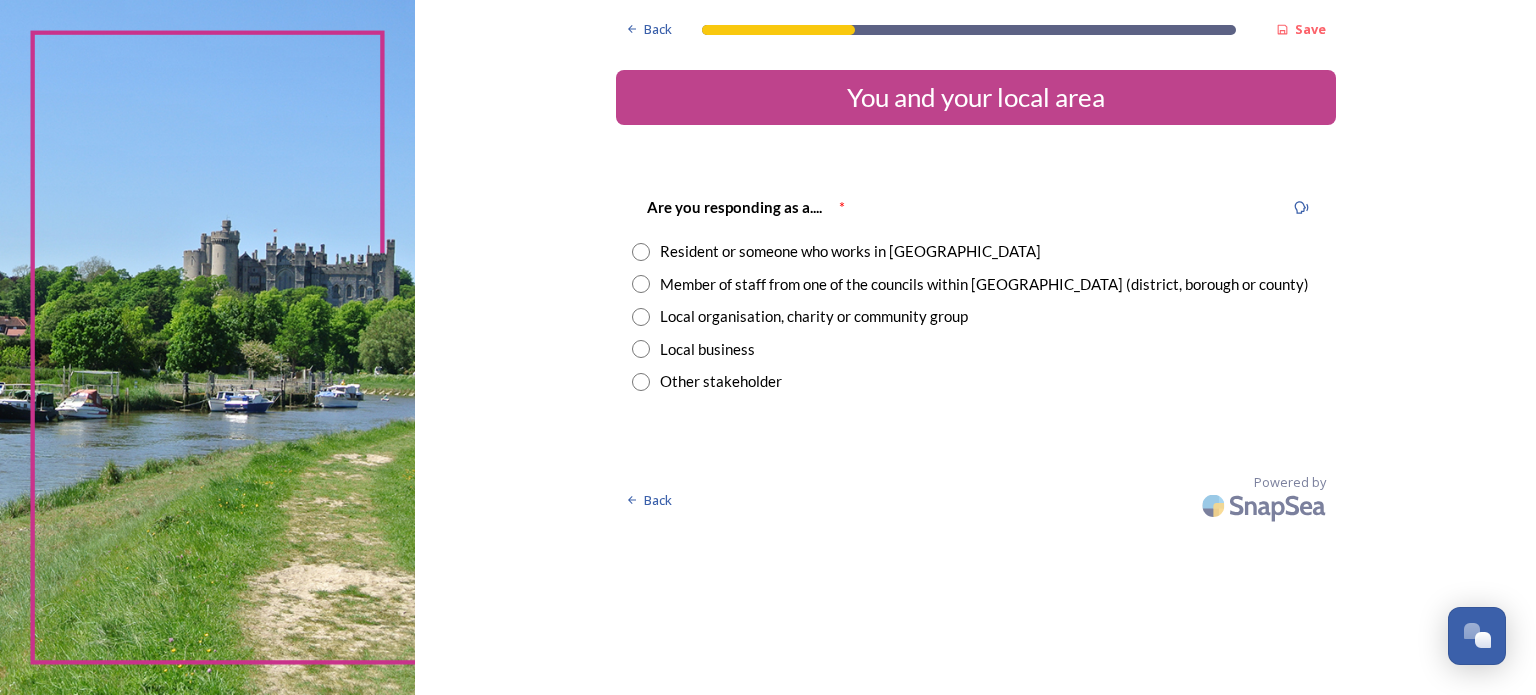 click at bounding box center [641, 252] 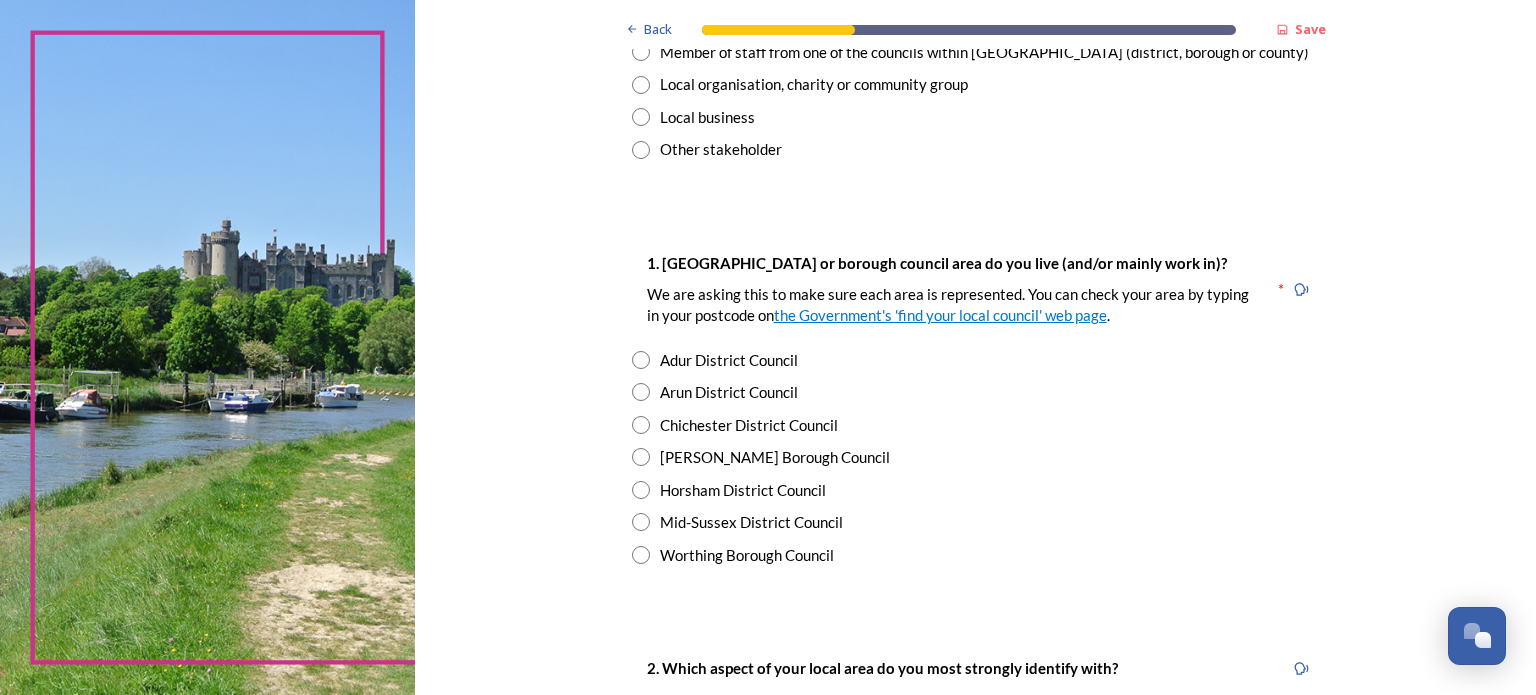 scroll, scrollTop: 407, scrollLeft: 0, axis: vertical 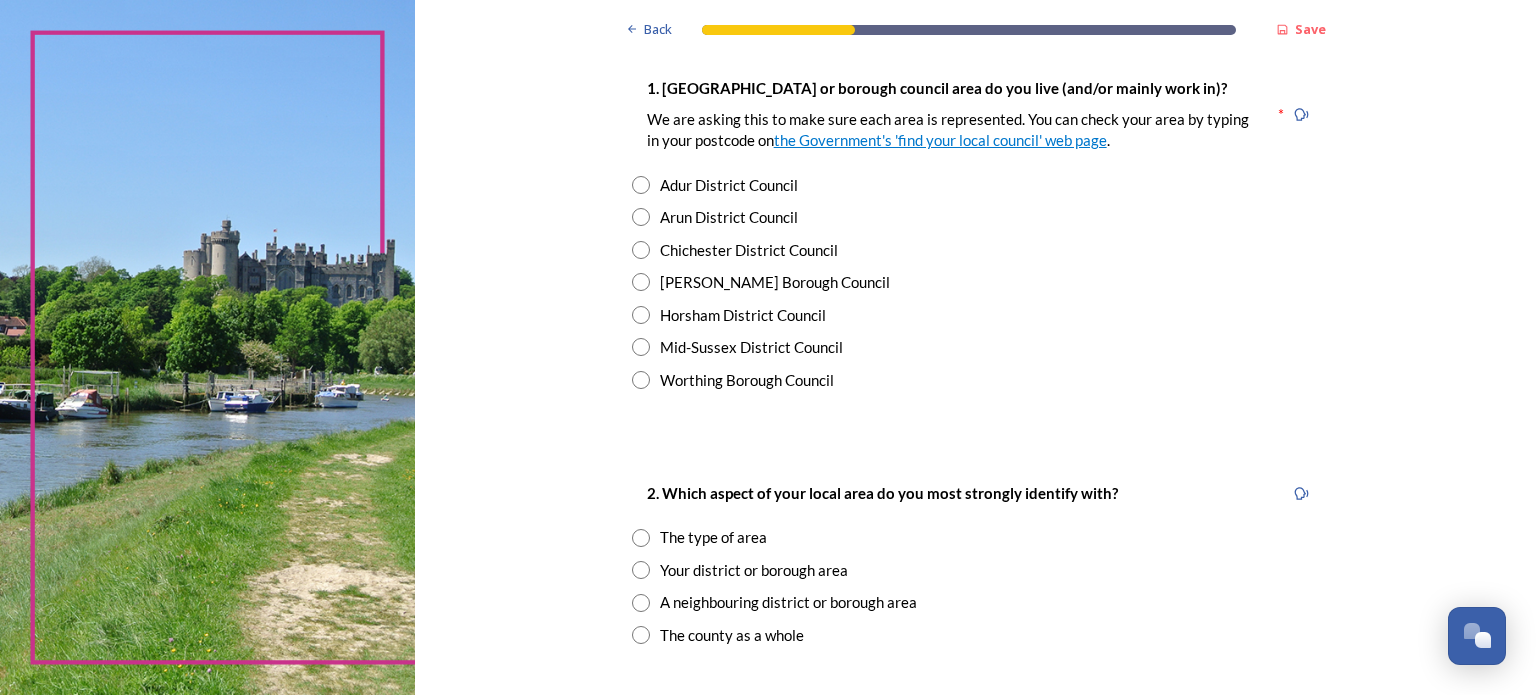 click at bounding box center (641, 217) 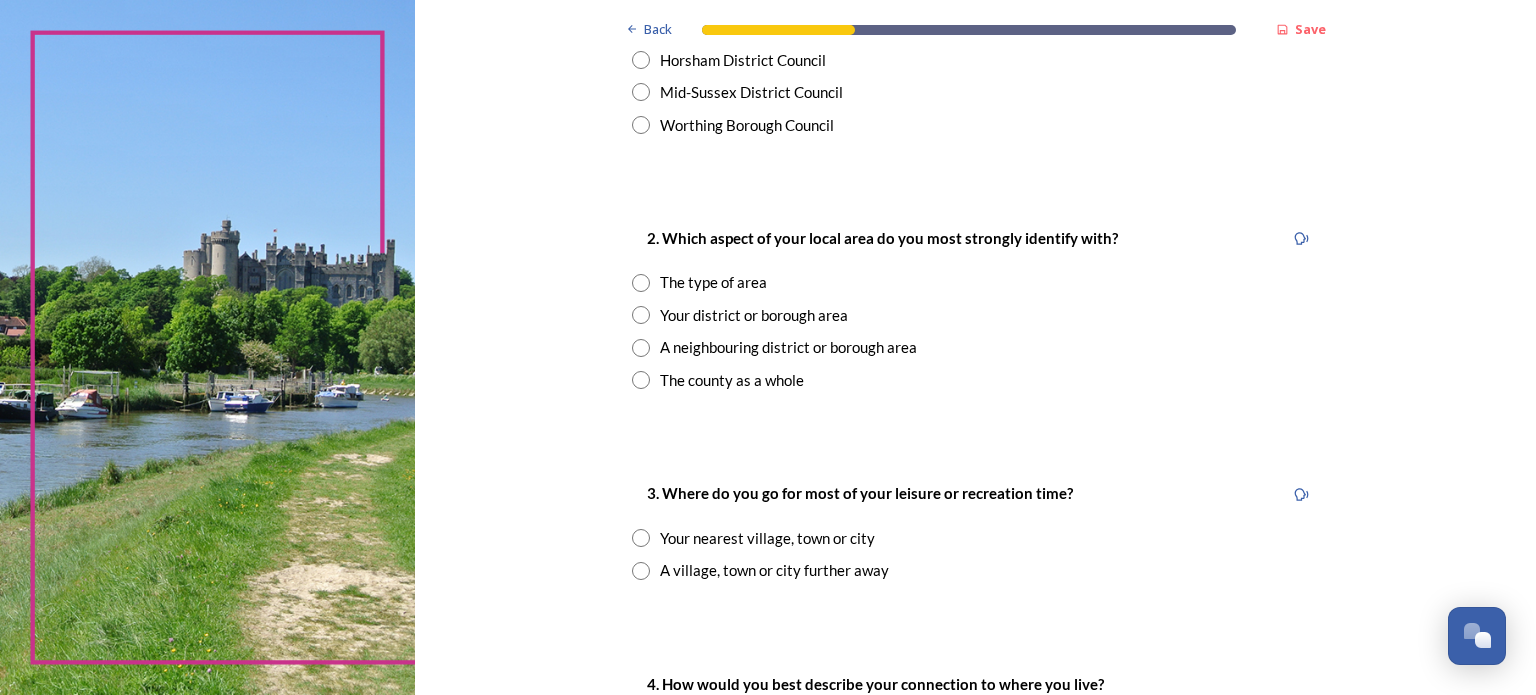 scroll, scrollTop: 693, scrollLeft: 0, axis: vertical 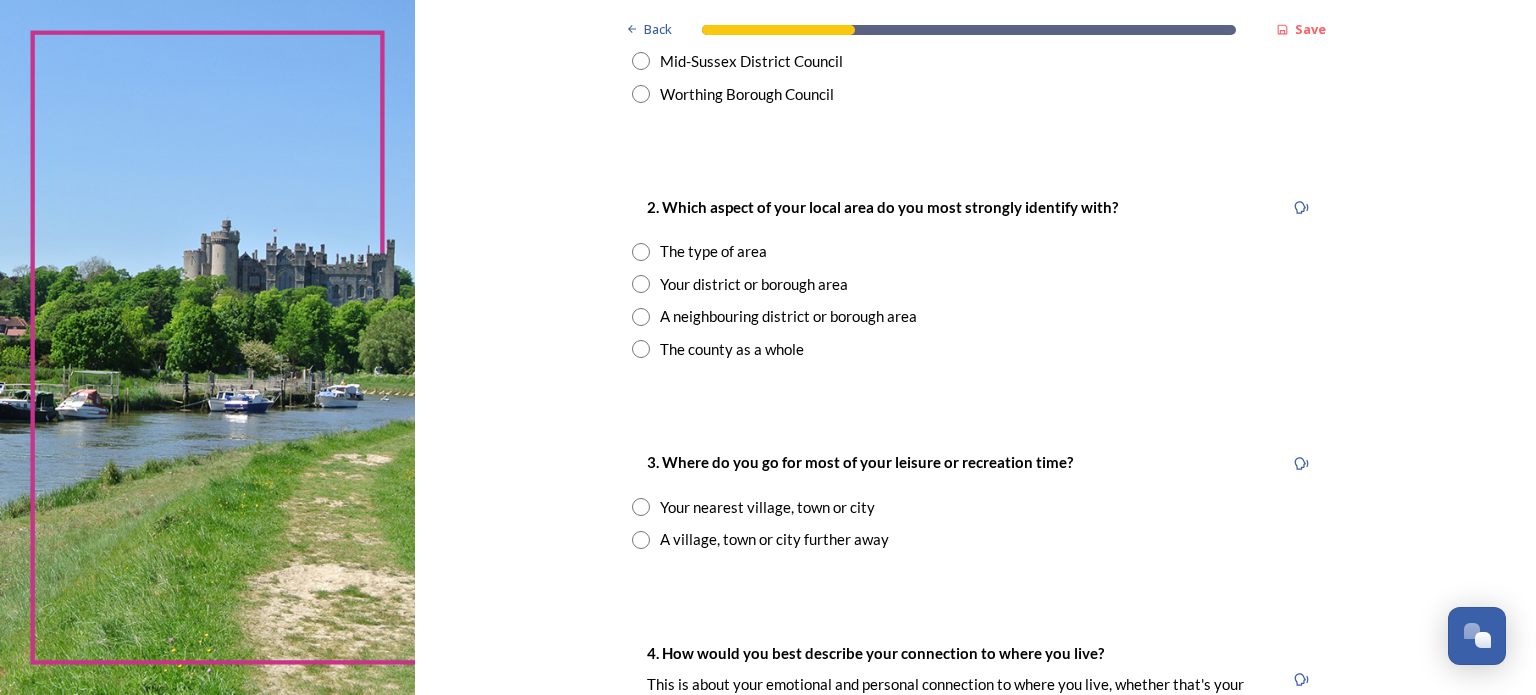 click at bounding box center [641, 284] 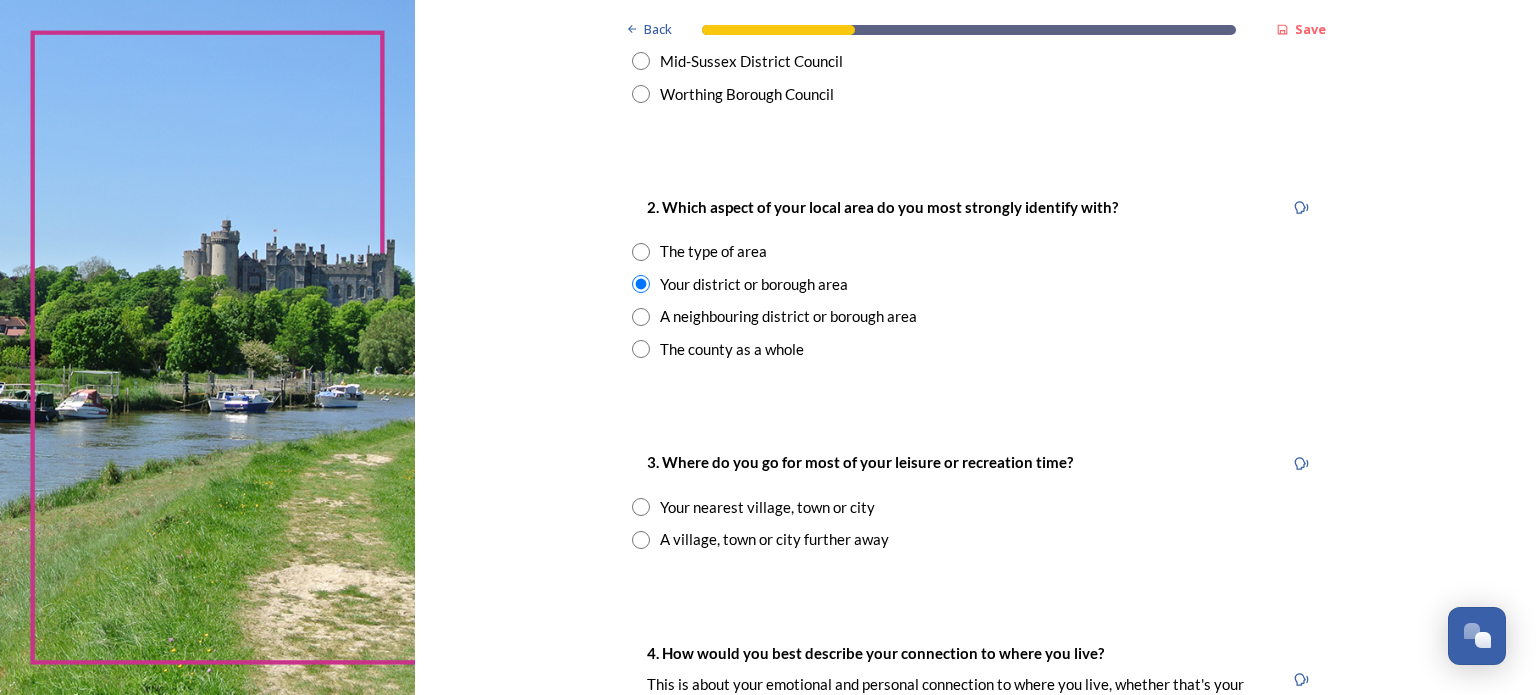 click at bounding box center (641, 507) 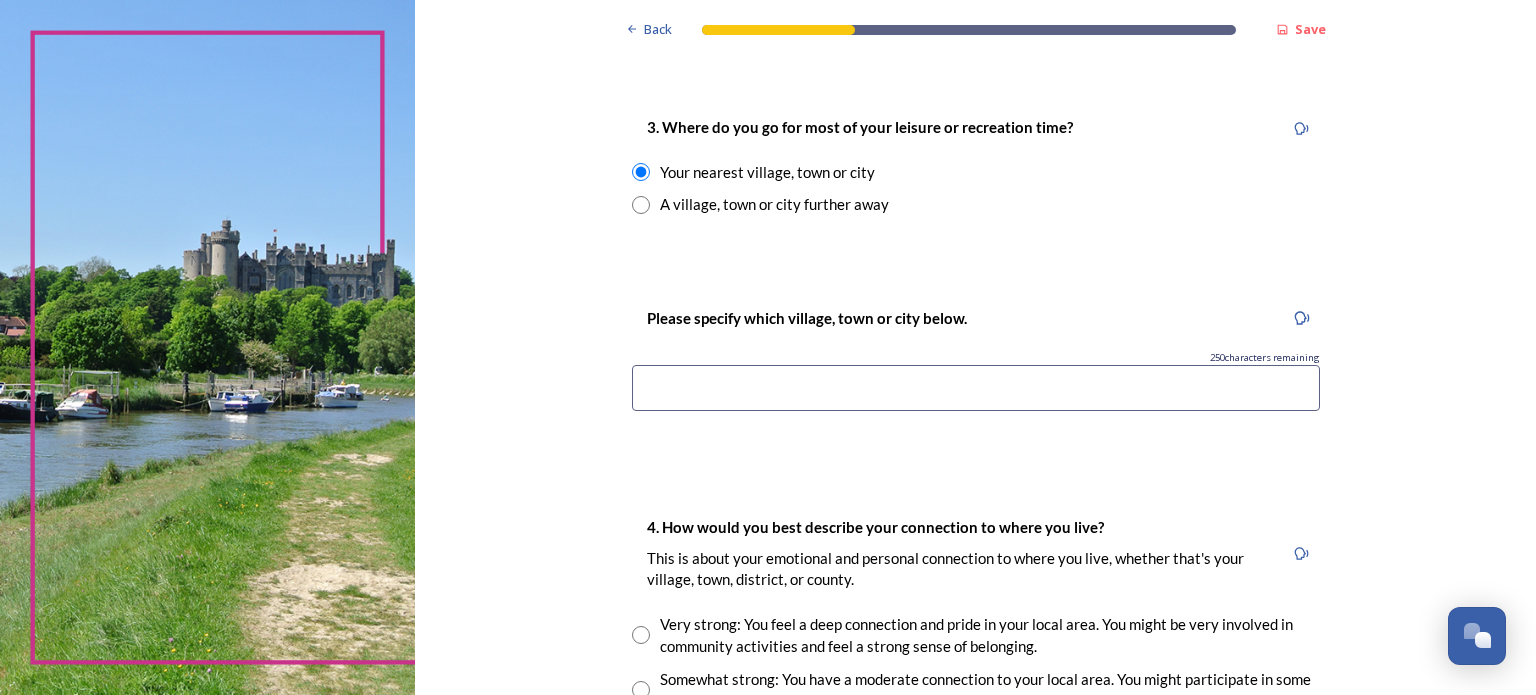 scroll, scrollTop: 1133, scrollLeft: 0, axis: vertical 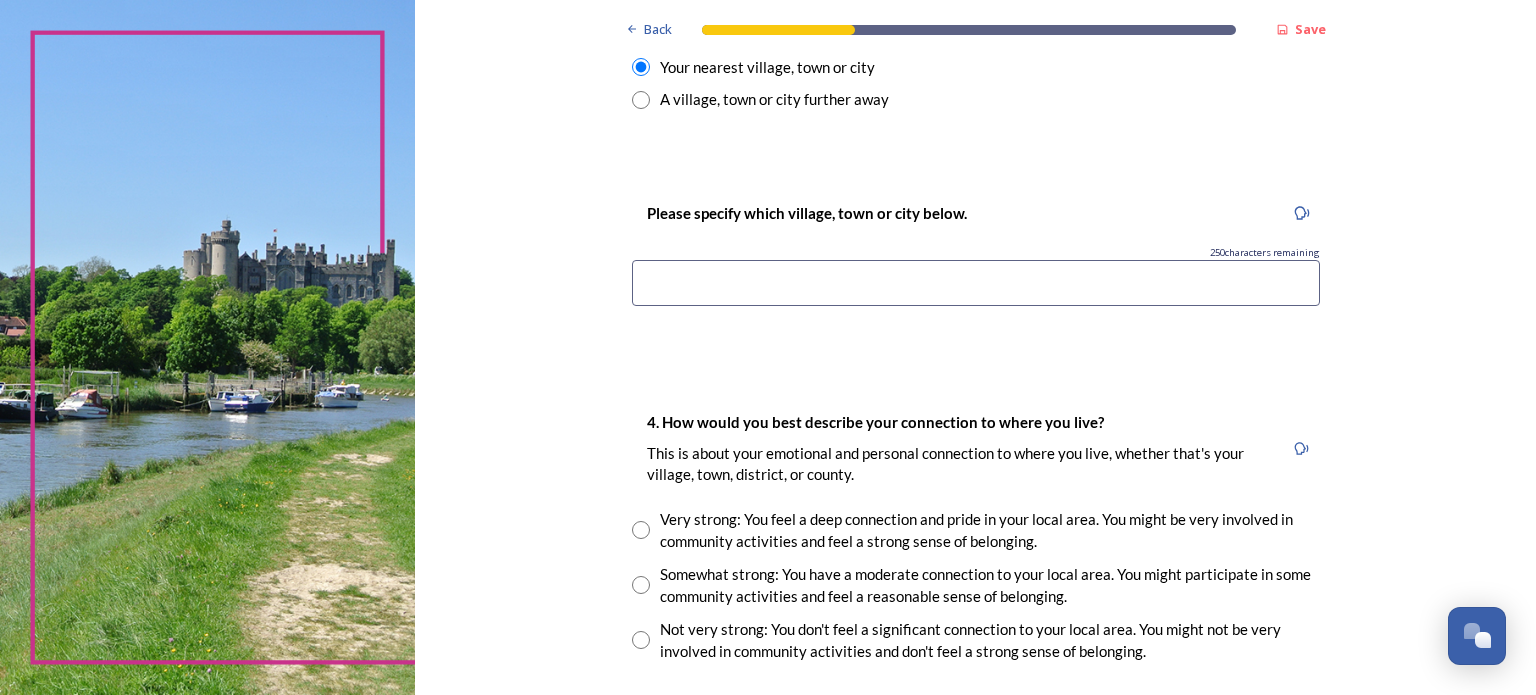 click at bounding box center (976, 283) 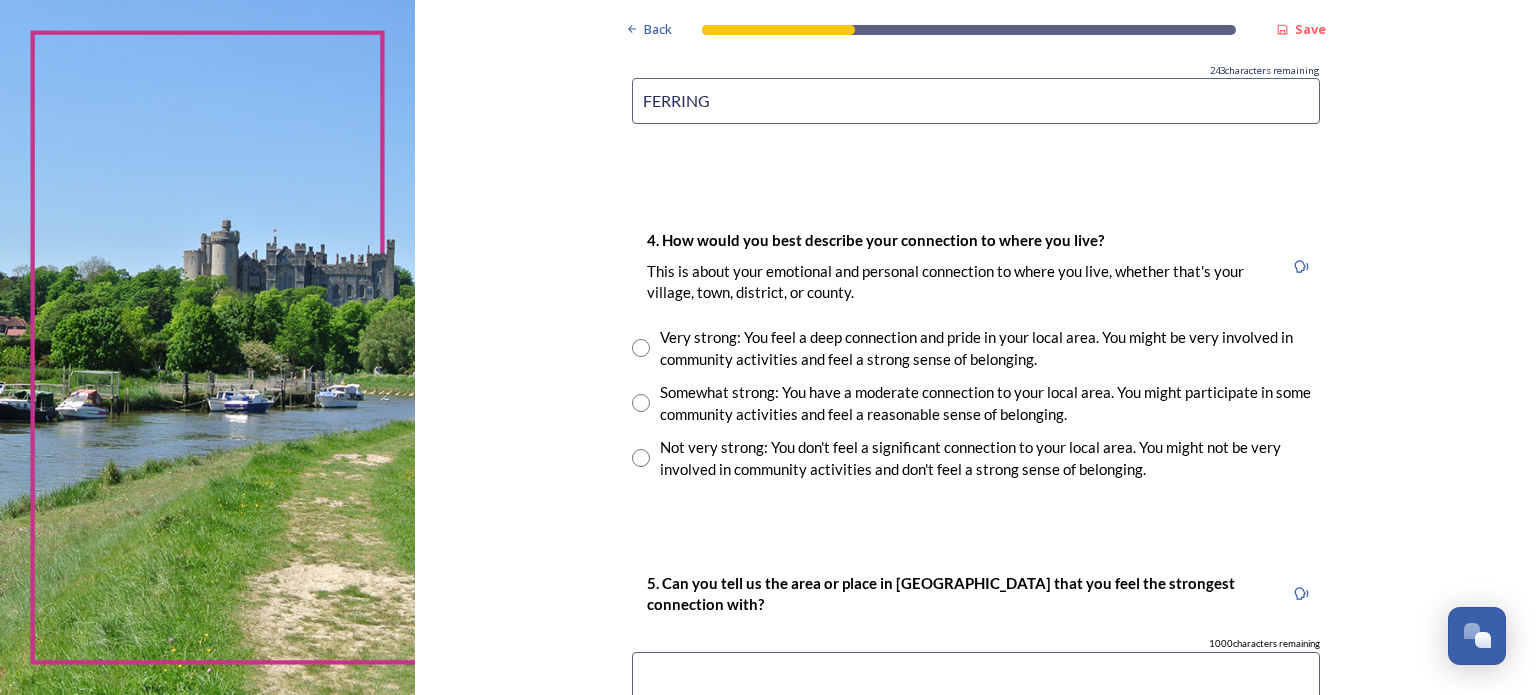 scroll, scrollTop: 1352, scrollLeft: 0, axis: vertical 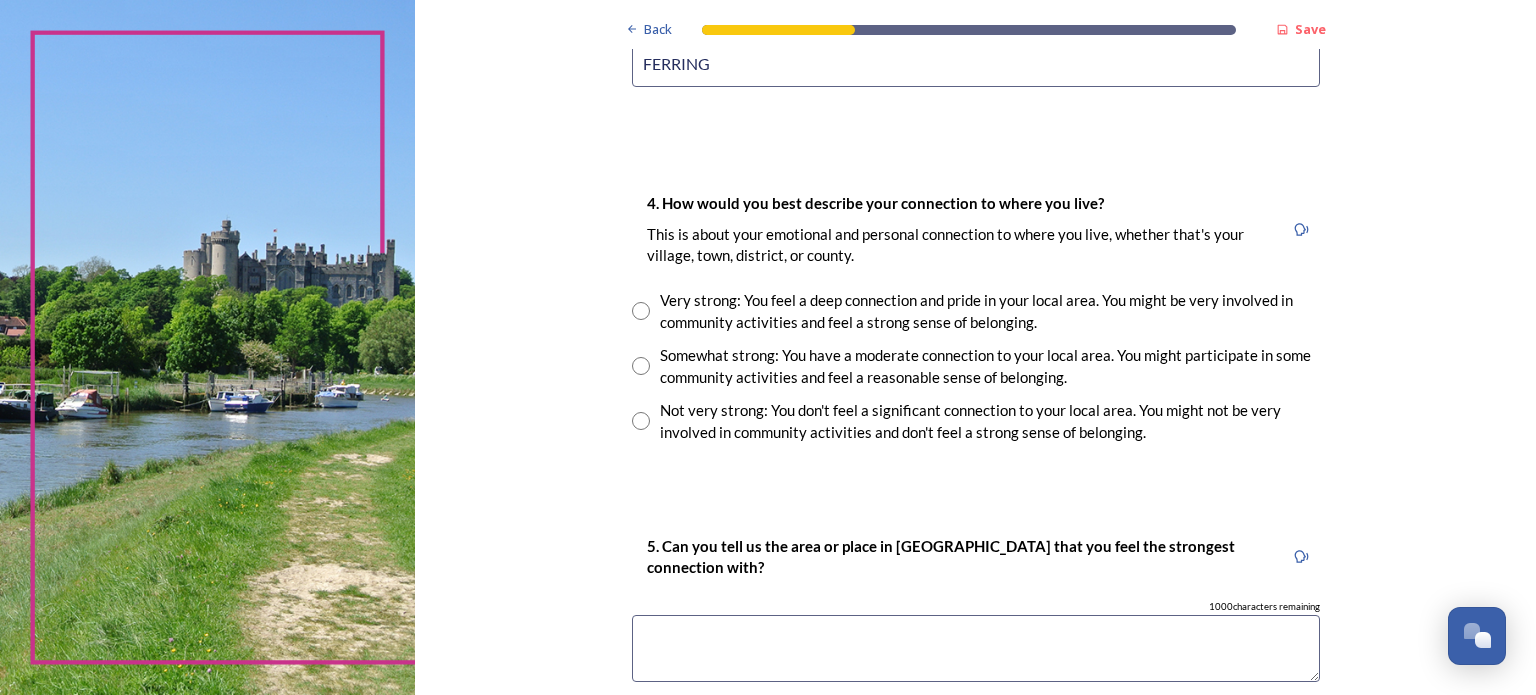 type on "FERRING" 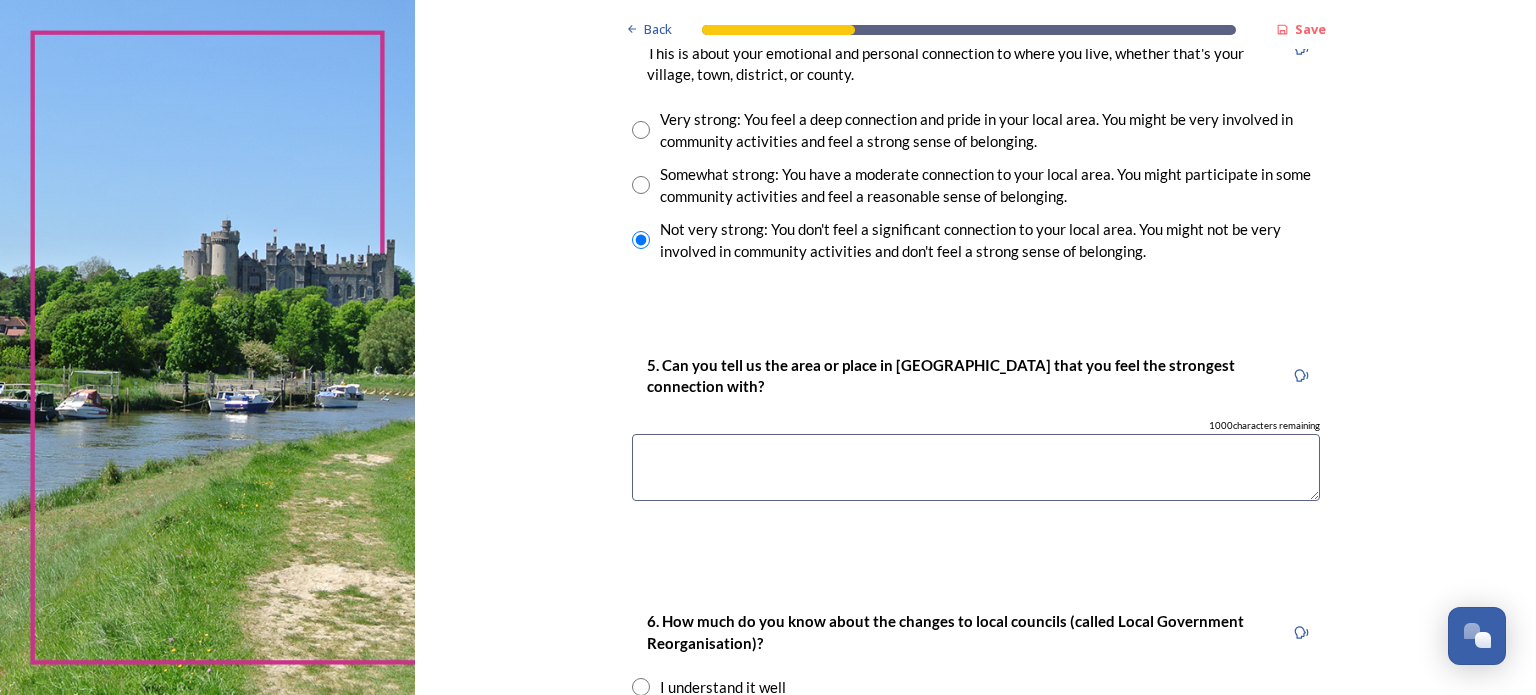 scroll, scrollTop: 1617, scrollLeft: 0, axis: vertical 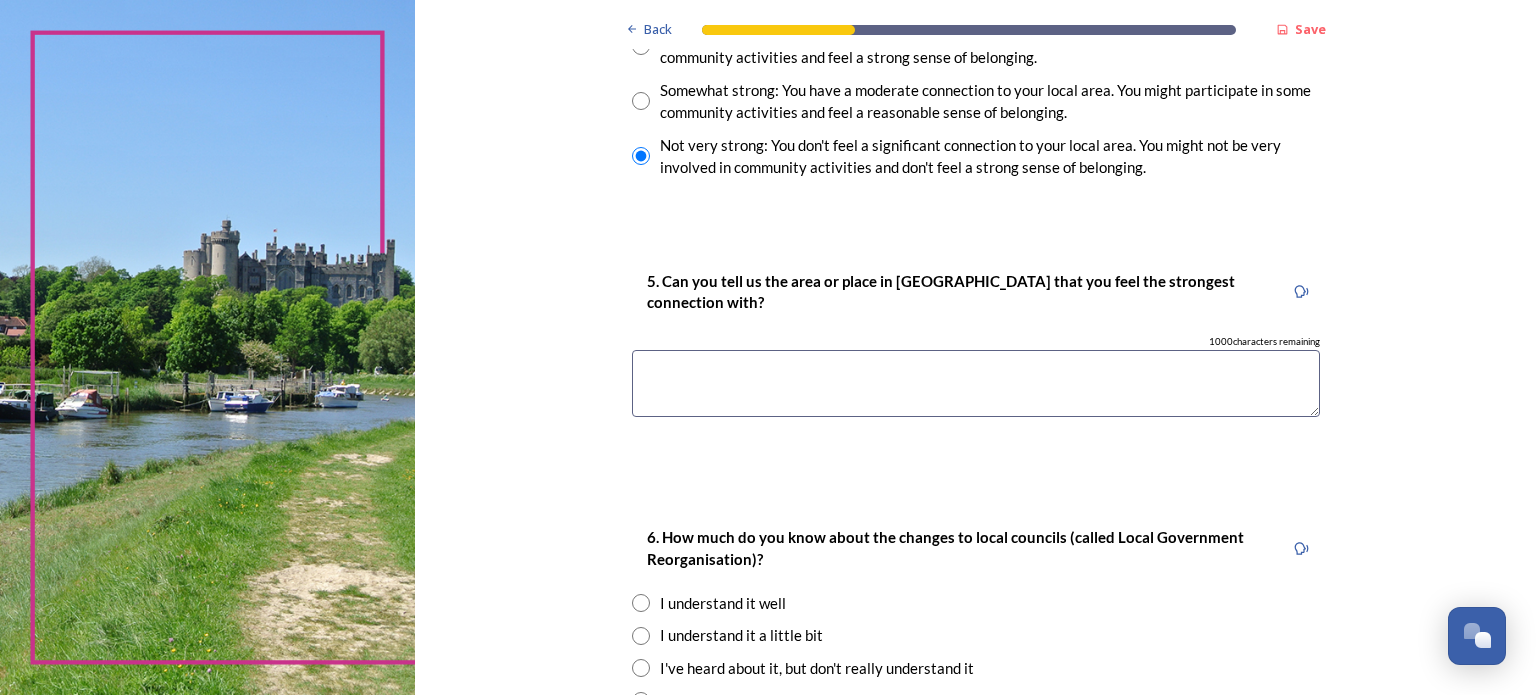 click at bounding box center [976, 383] 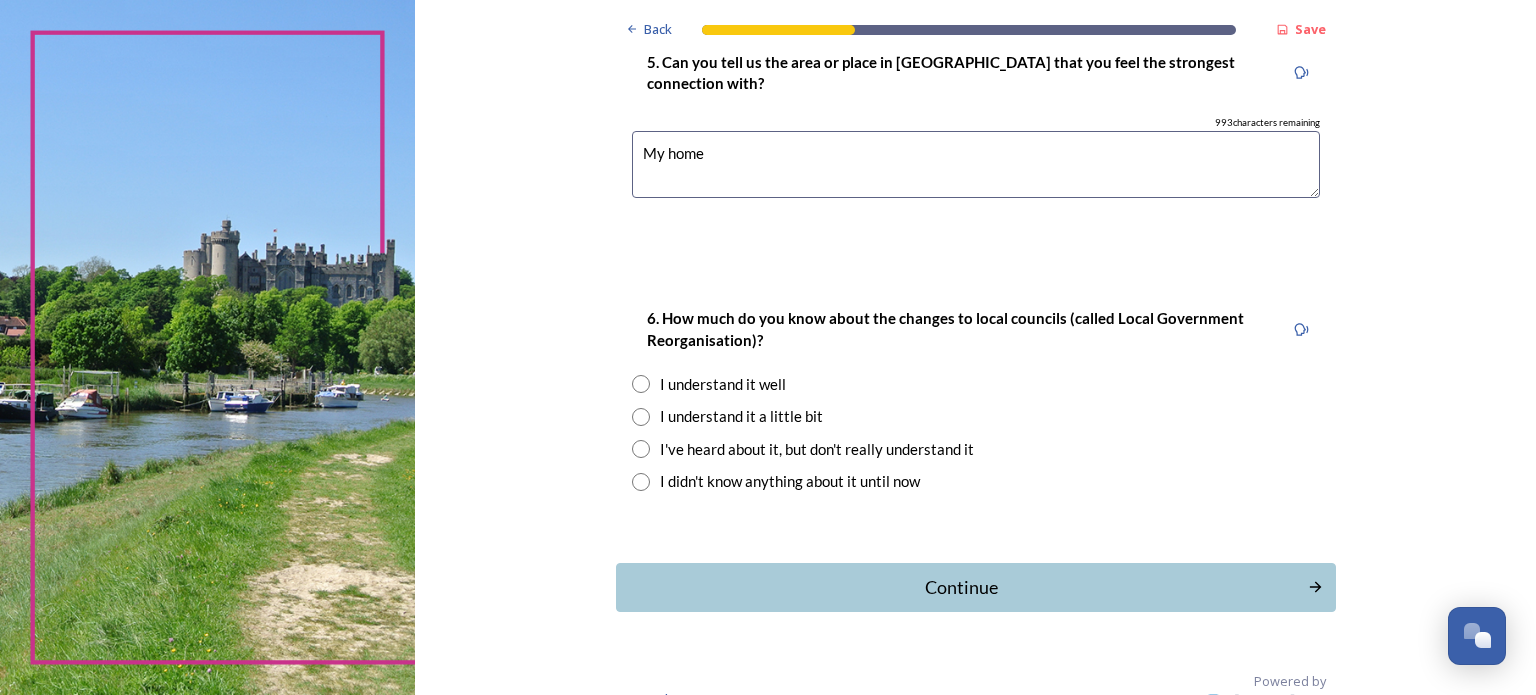 scroll, scrollTop: 1868, scrollLeft: 0, axis: vertical 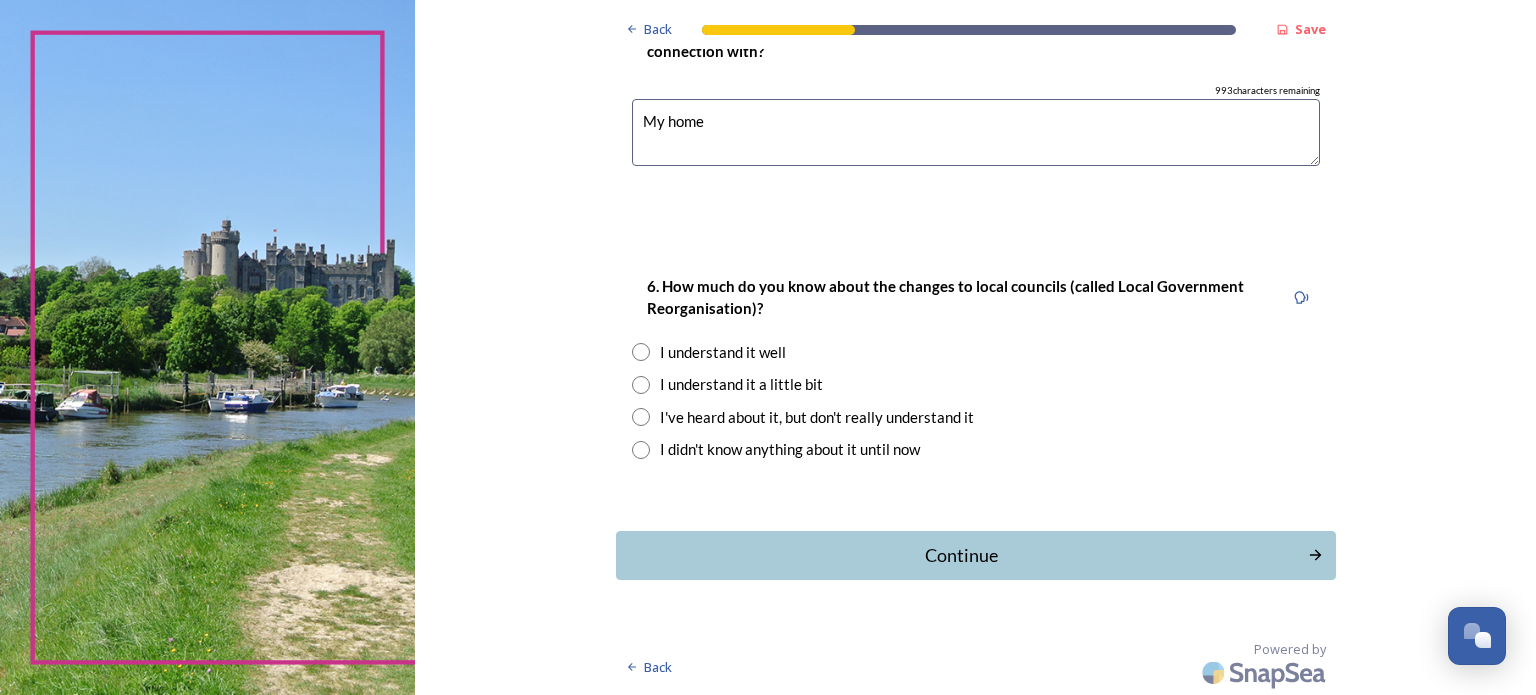 type on "My home" 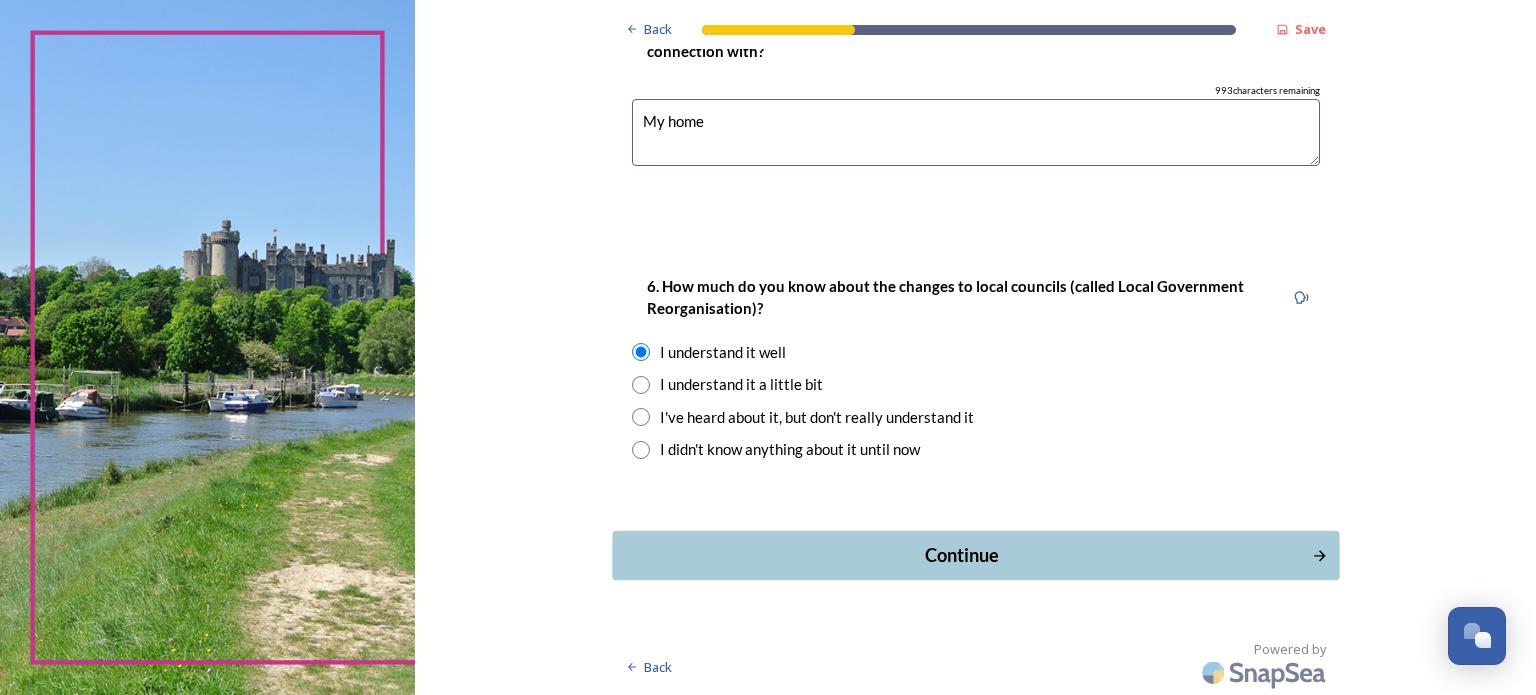 click on "Continue" at bounding box center [961, 555] 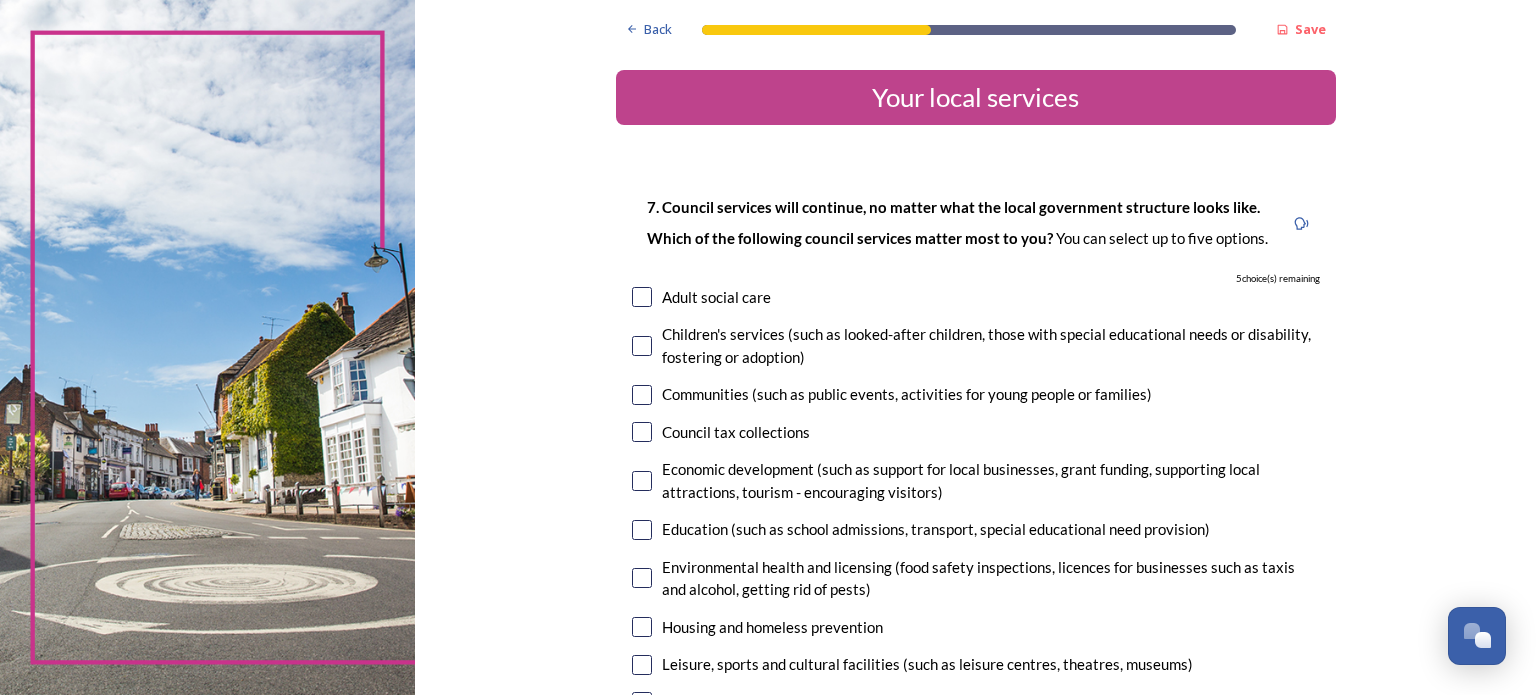 click at bounding box center [642, 432] 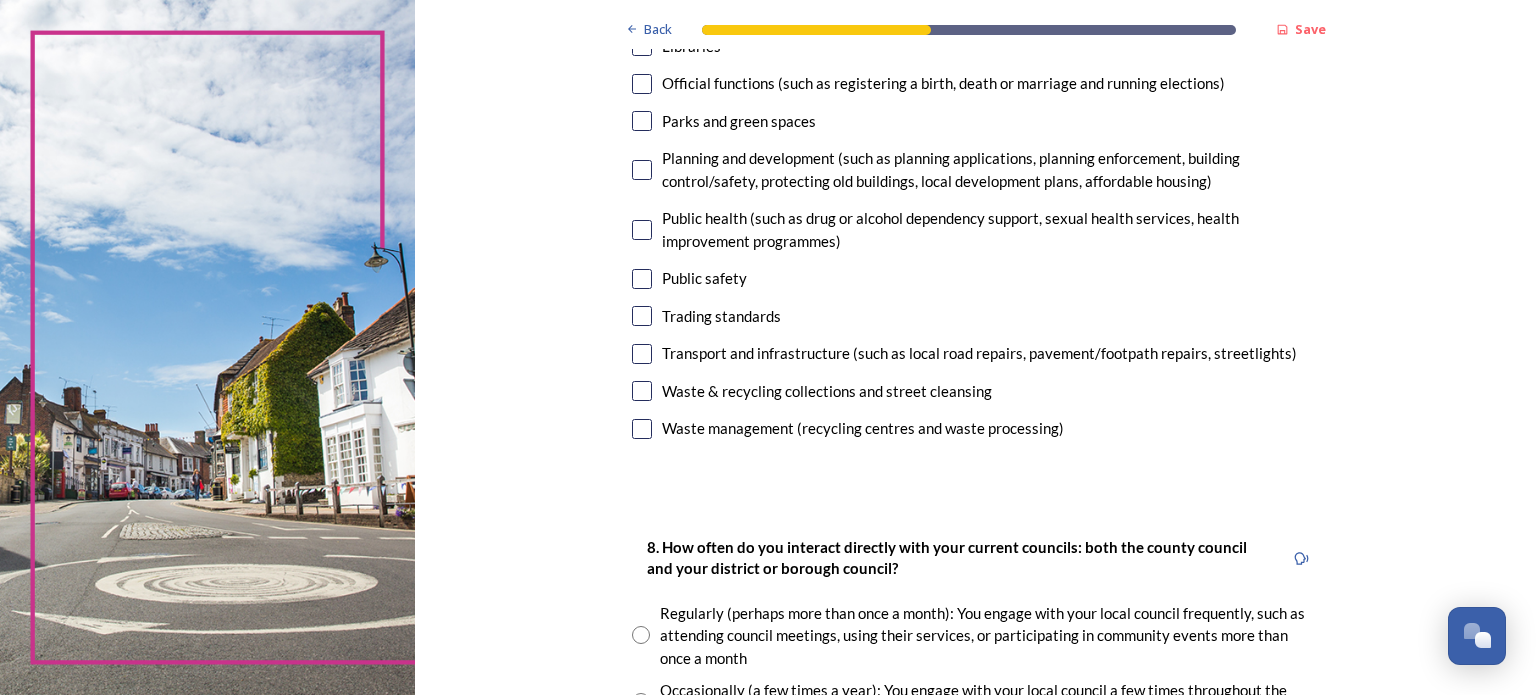scroll, scrollTop: 674, scrollLeft: 0, axis: vertical 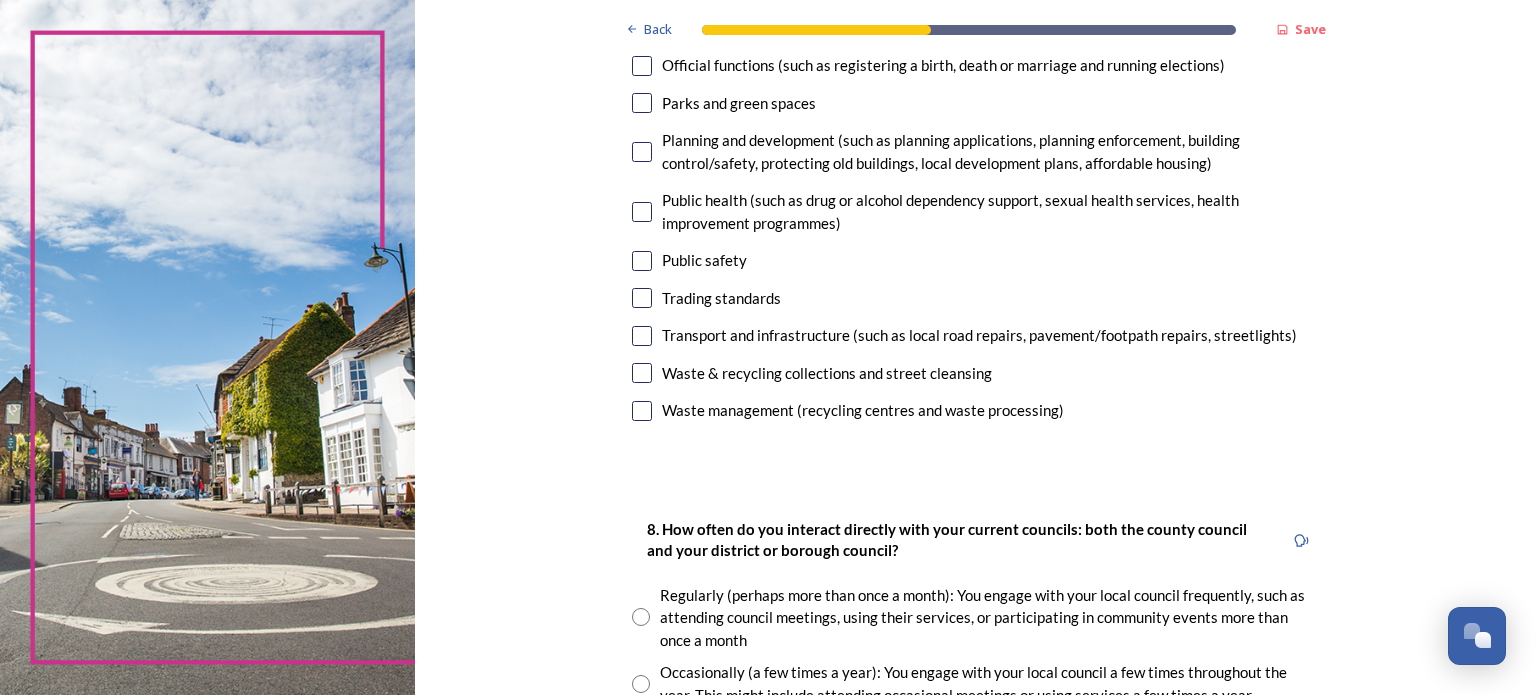 click at bounding box center [642, 373] 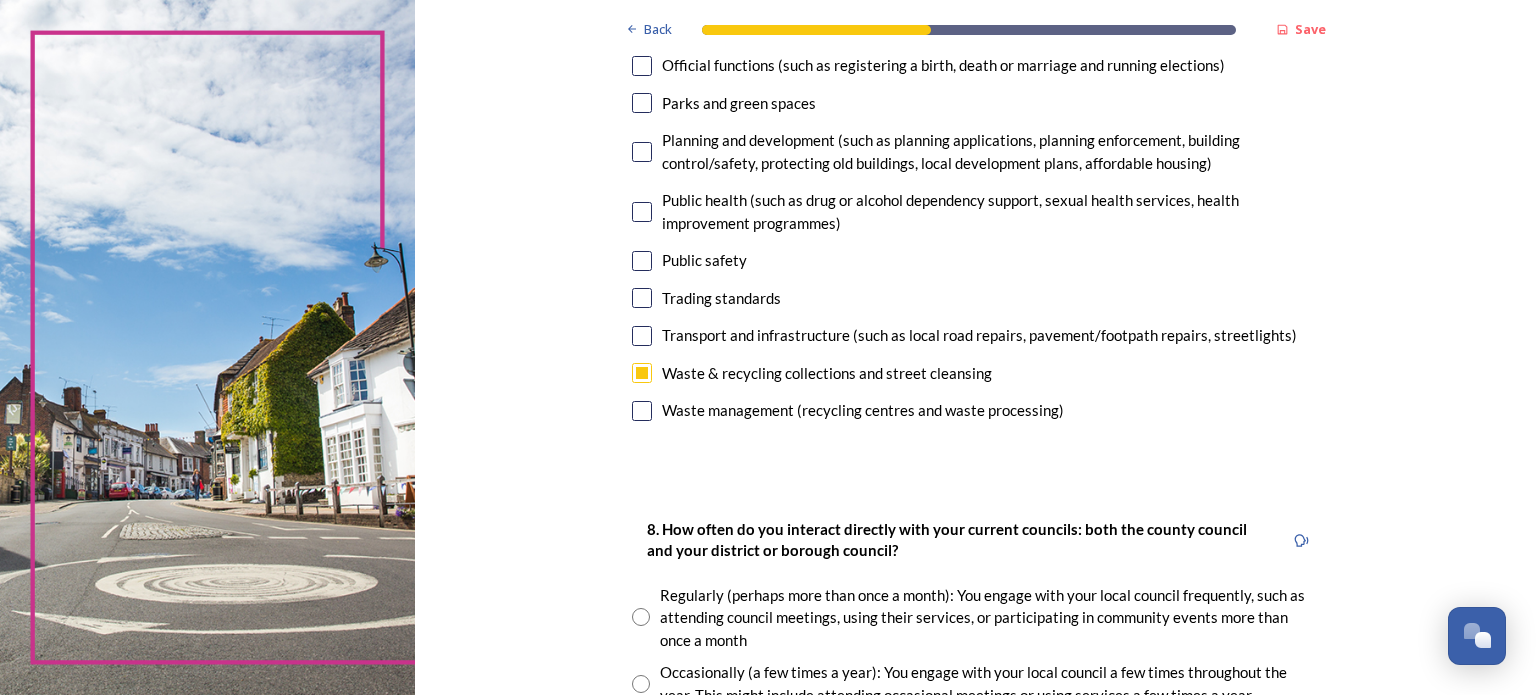 click at bounding box center [642, 411] 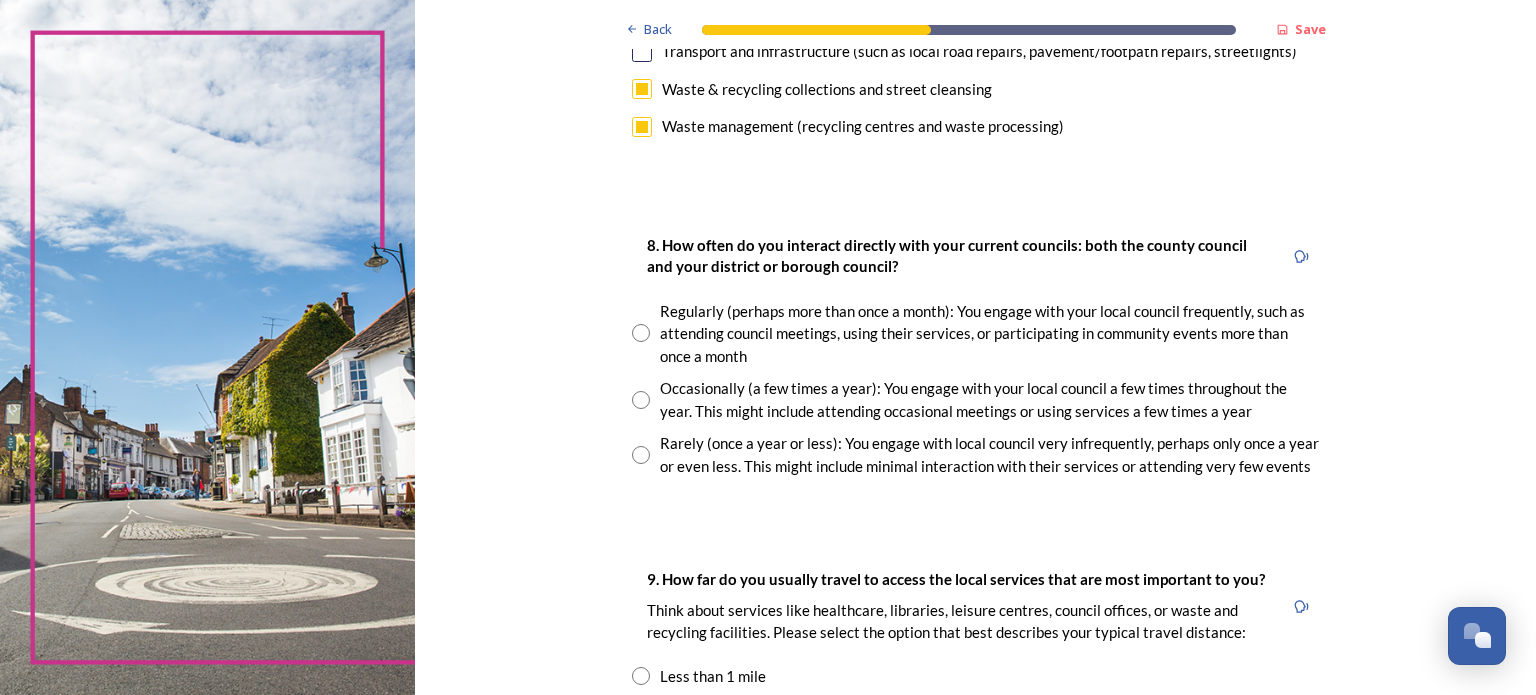 scroll, scrollTop: 992, scrollLeft: 0, axis: vertical 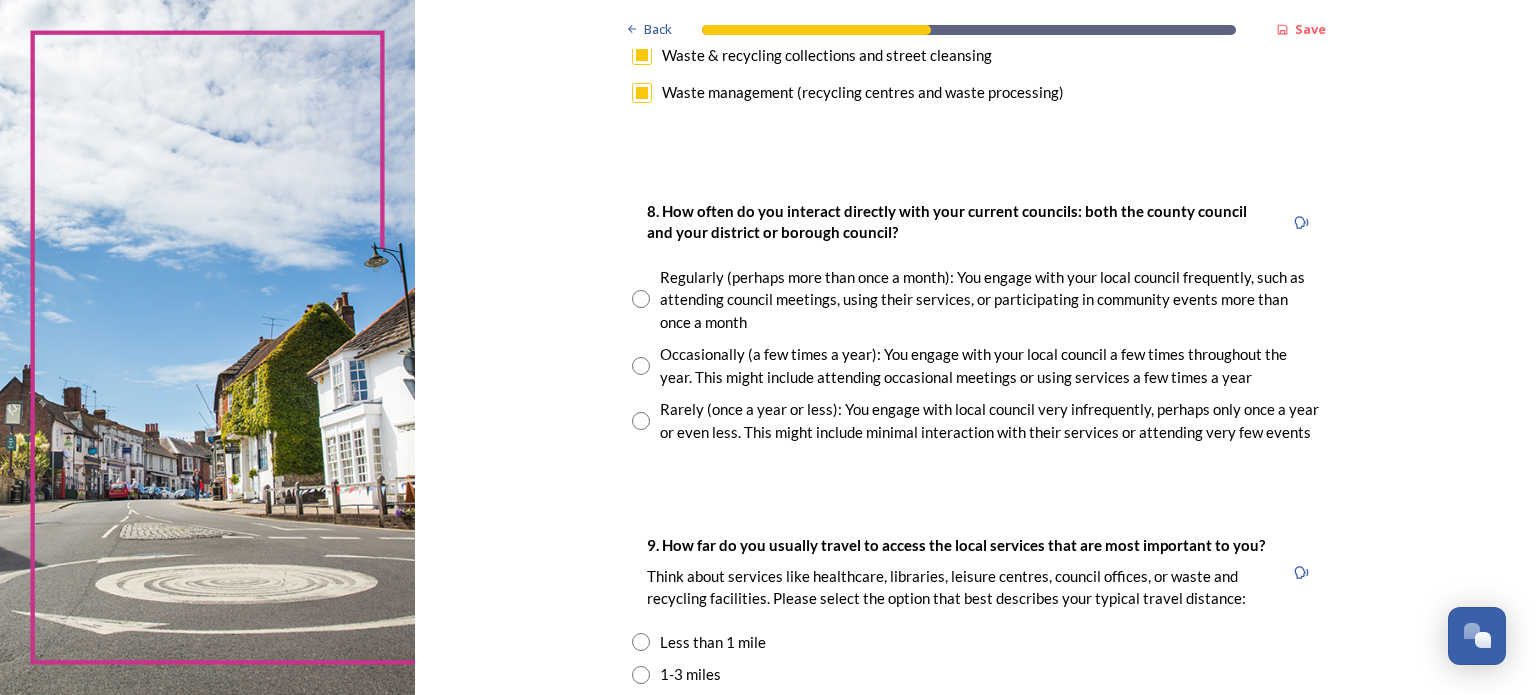 click at bounding box center (641, 366) 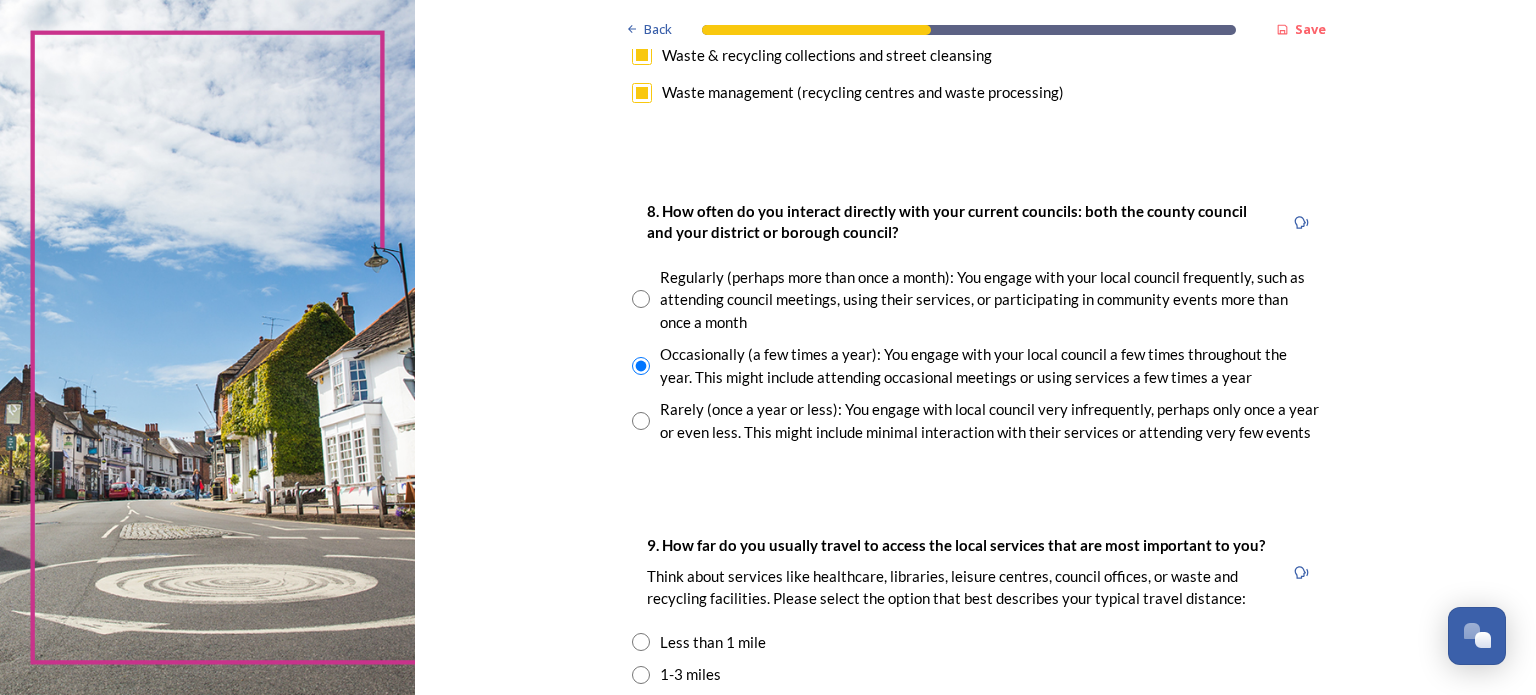 click at bounding box center (641, 421) 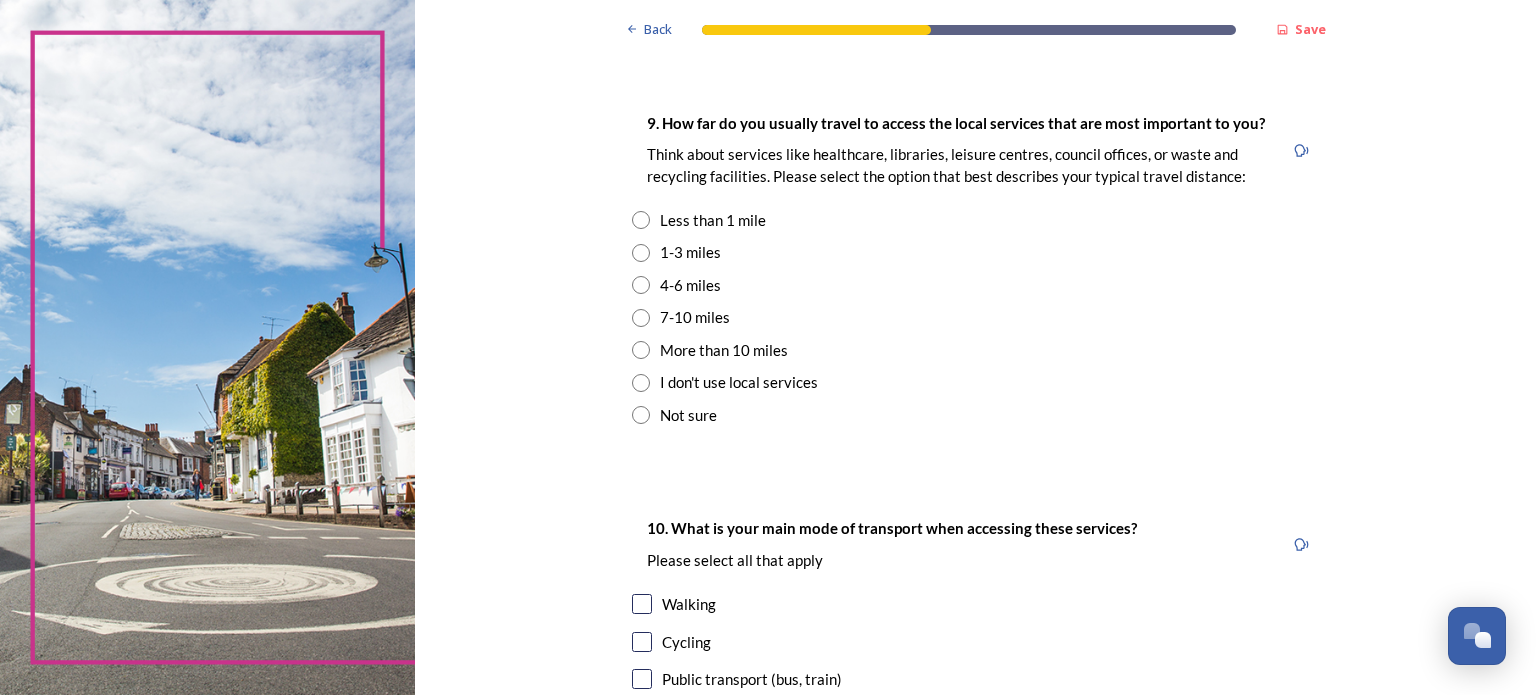 scroll, scrollTop: 1467, scrollLeft: 0, axis: vertical 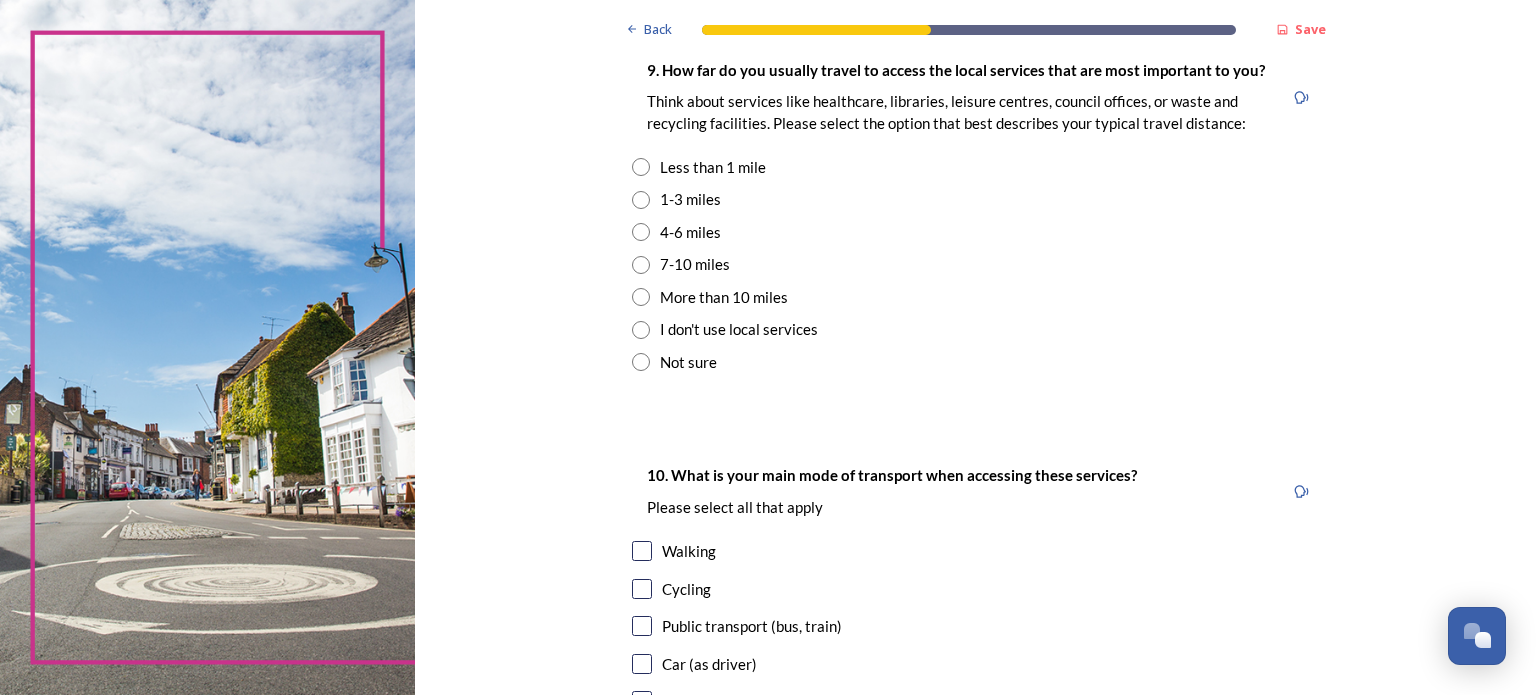 click at bounding box center (641, 232) 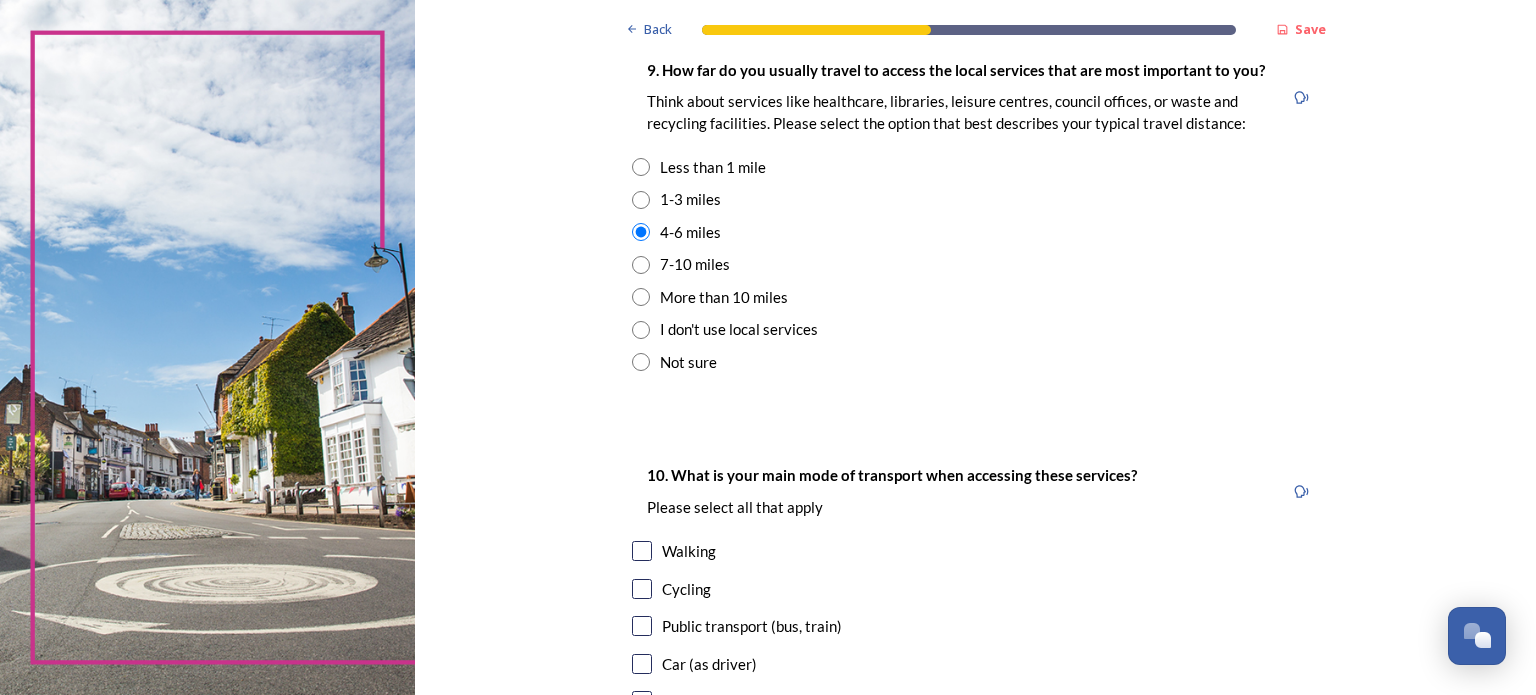 click at bounding box center (642, 664) 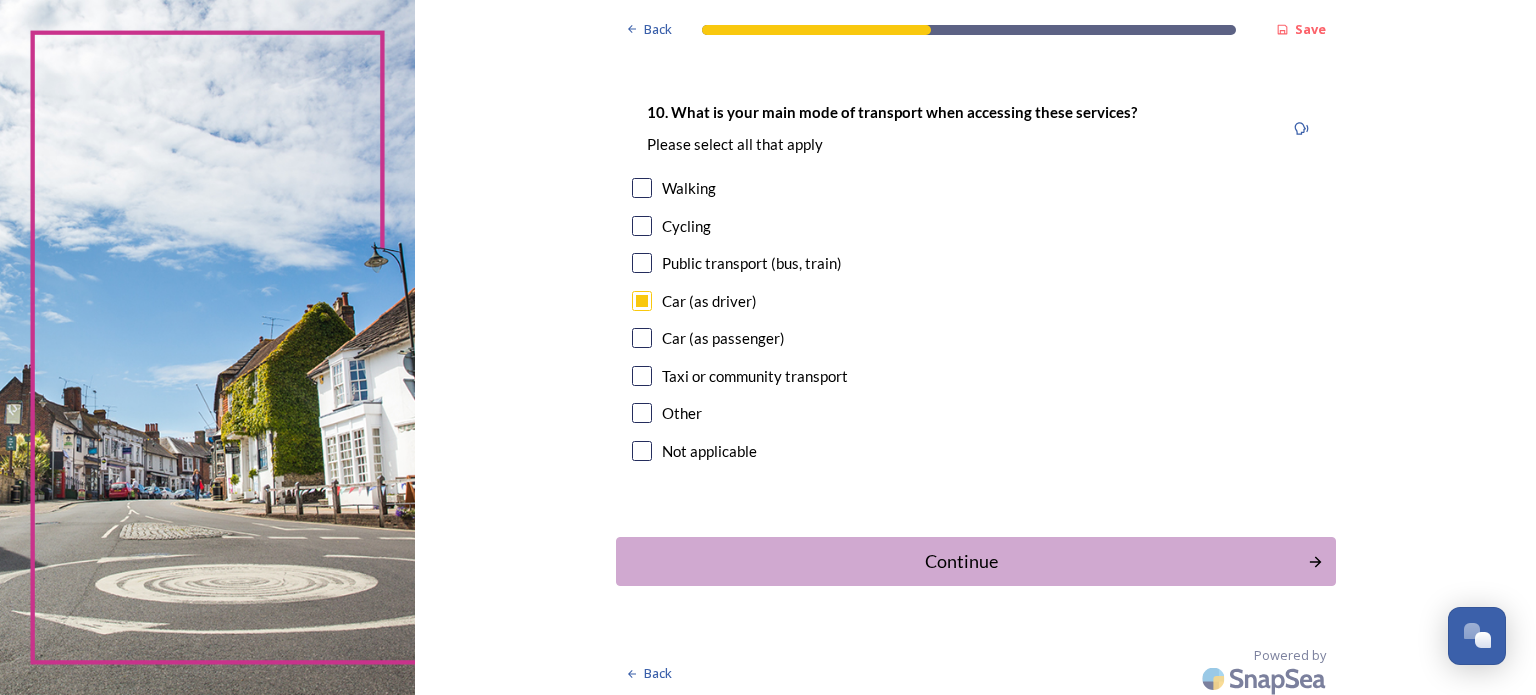 scroll, scrollTop: 1836, scrollLeft: 0, axis: vertical 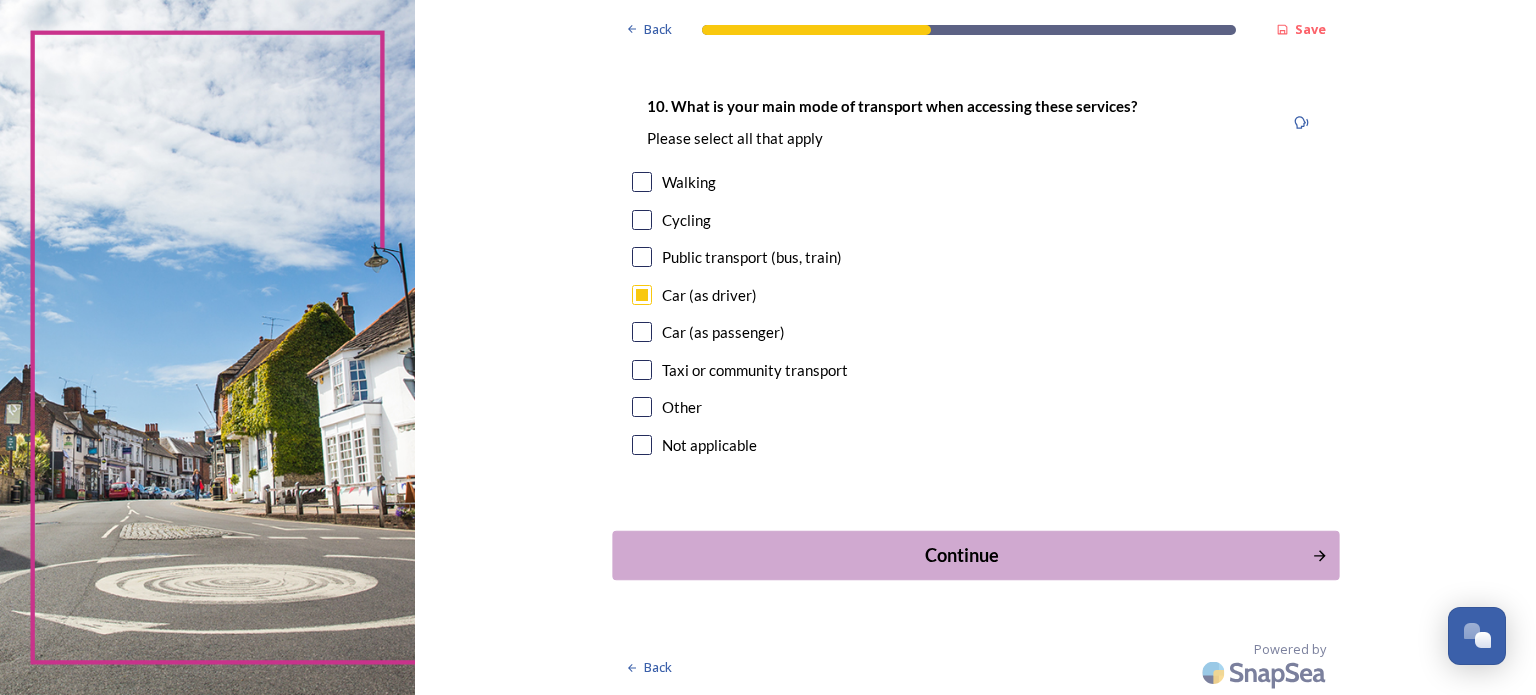 click on "Continue" at bounding box center [961, 555] 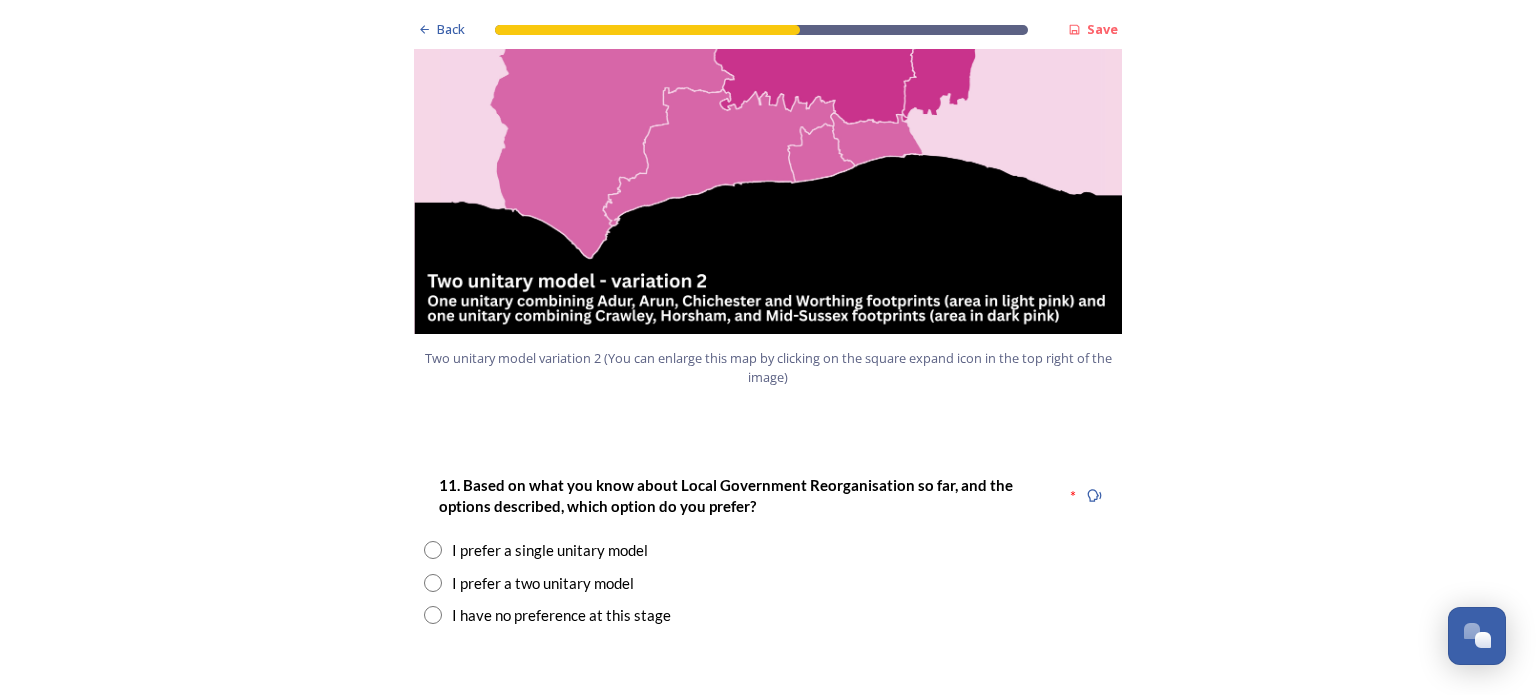 scroll, scrollTop: 2378, scrollLeft: 0, axis: vertical 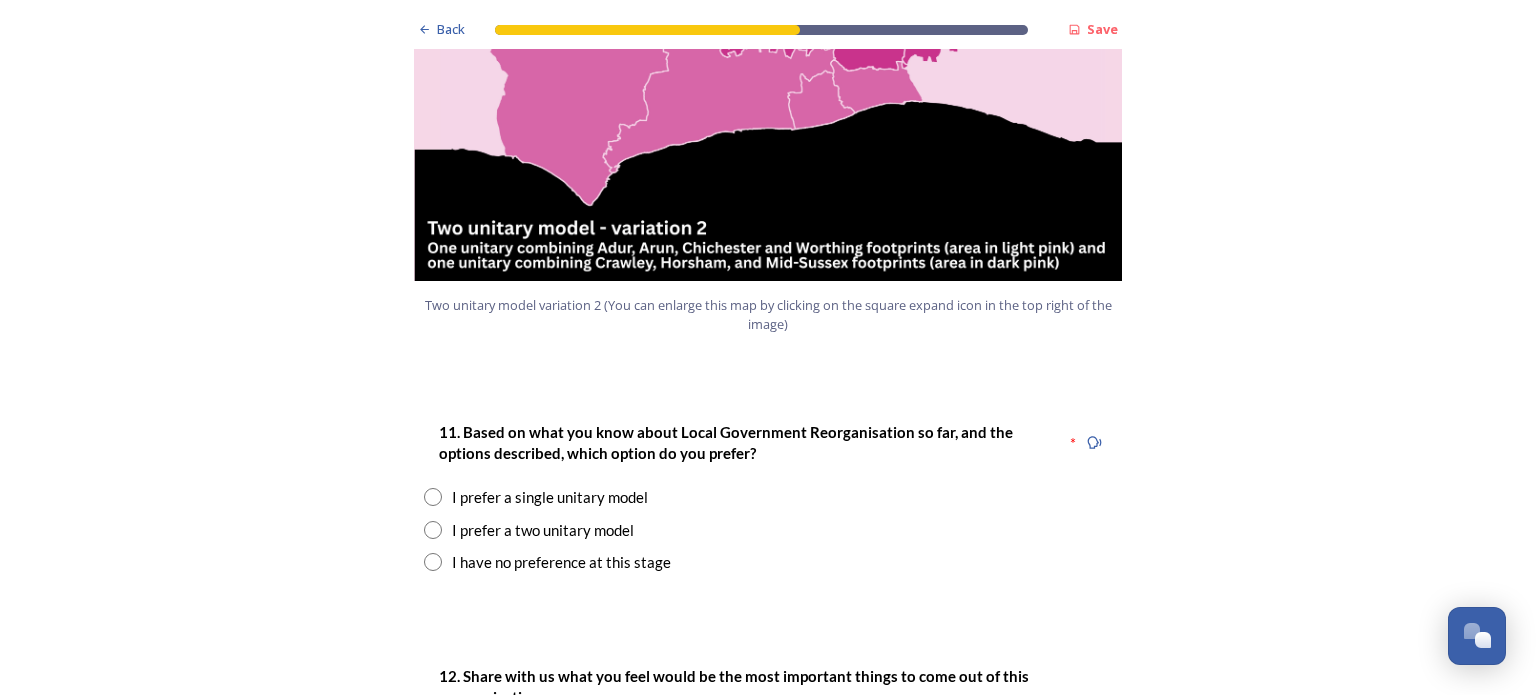 click at bounding box center (433, 530) 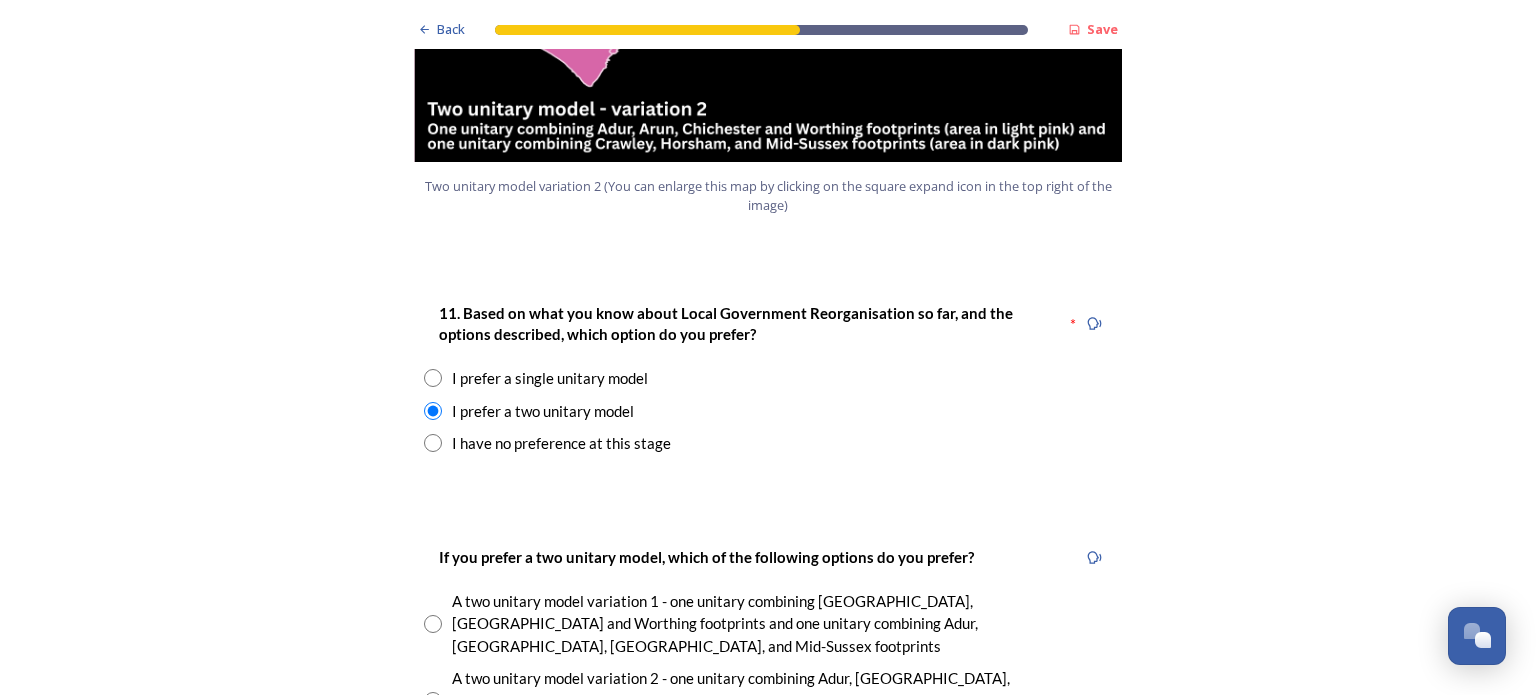 scroll, scrollTop: 2631, scrollLeft: 0, axis: vertical 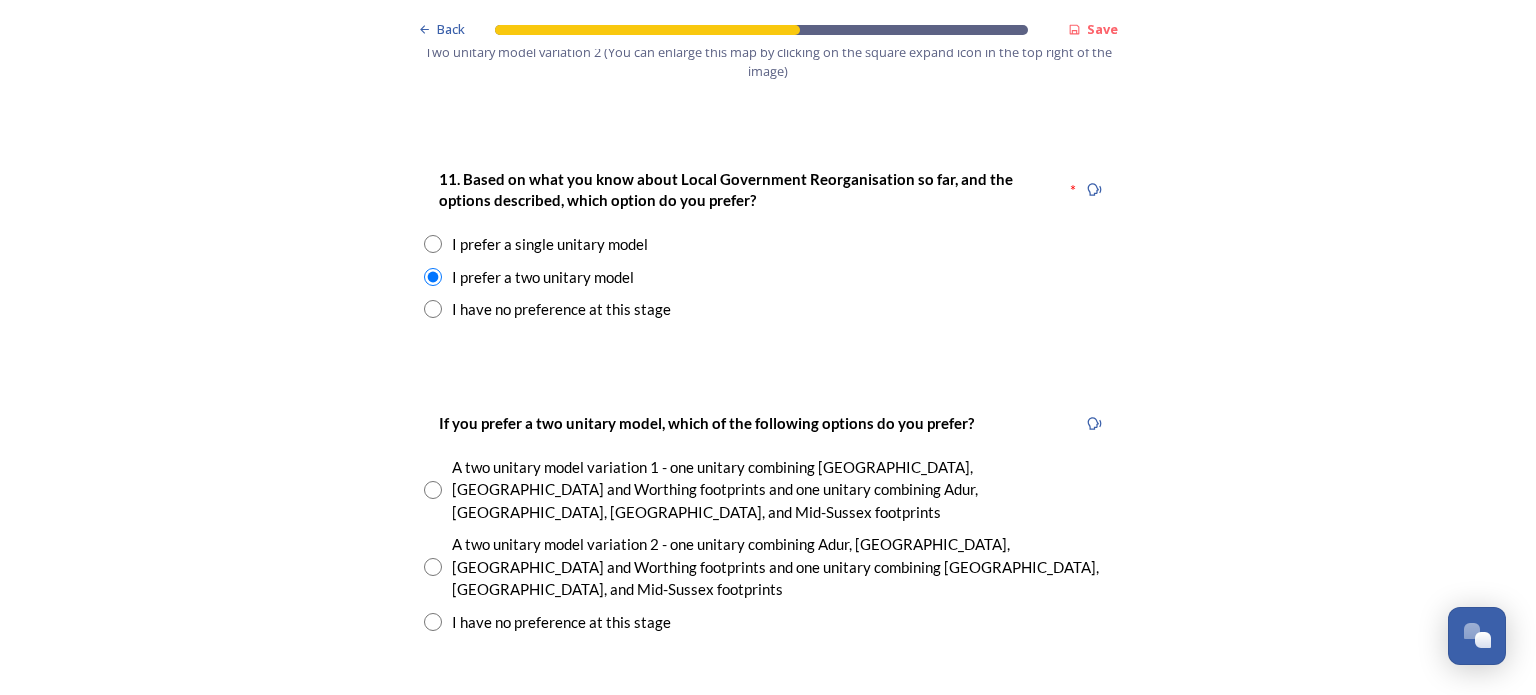 click at bounding box center [433, 490] 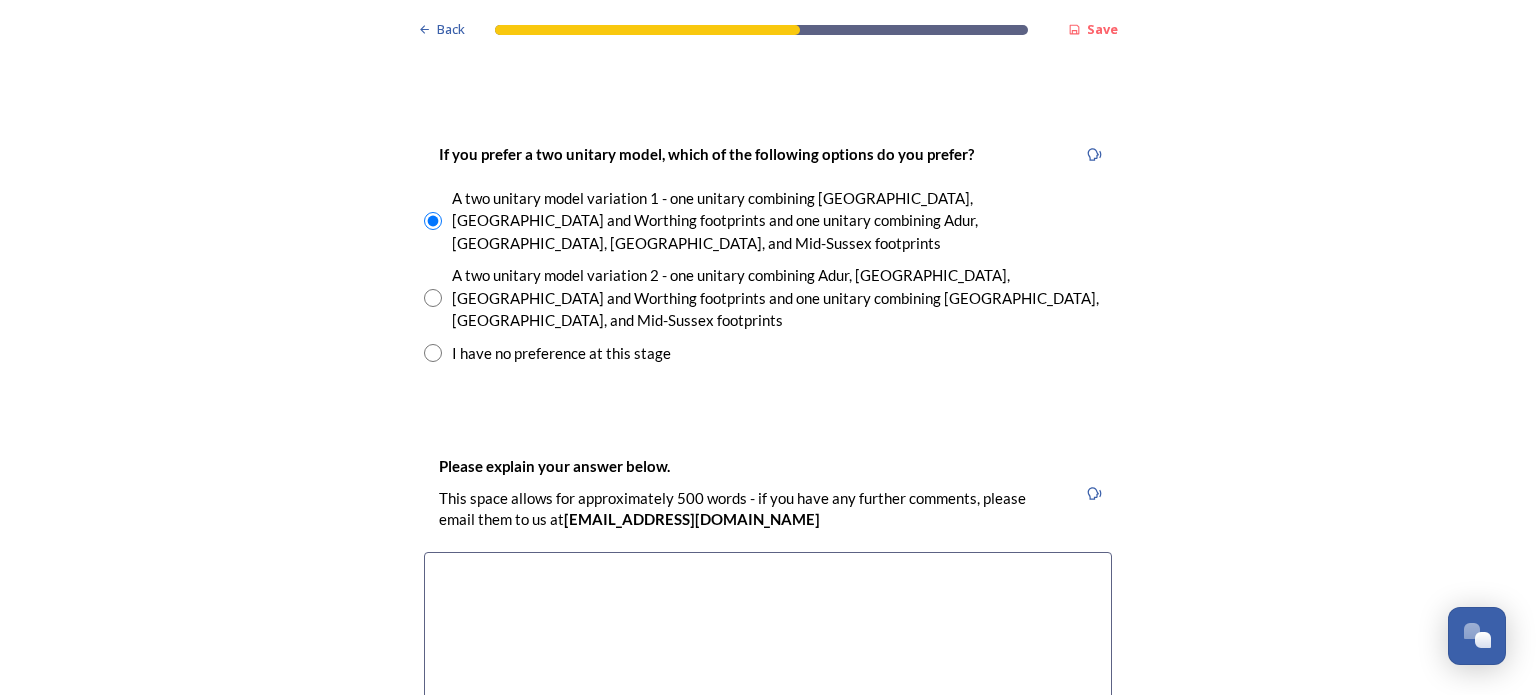 scroll, scrollTop: 2968, scrollLeft: 0, axis: vertical 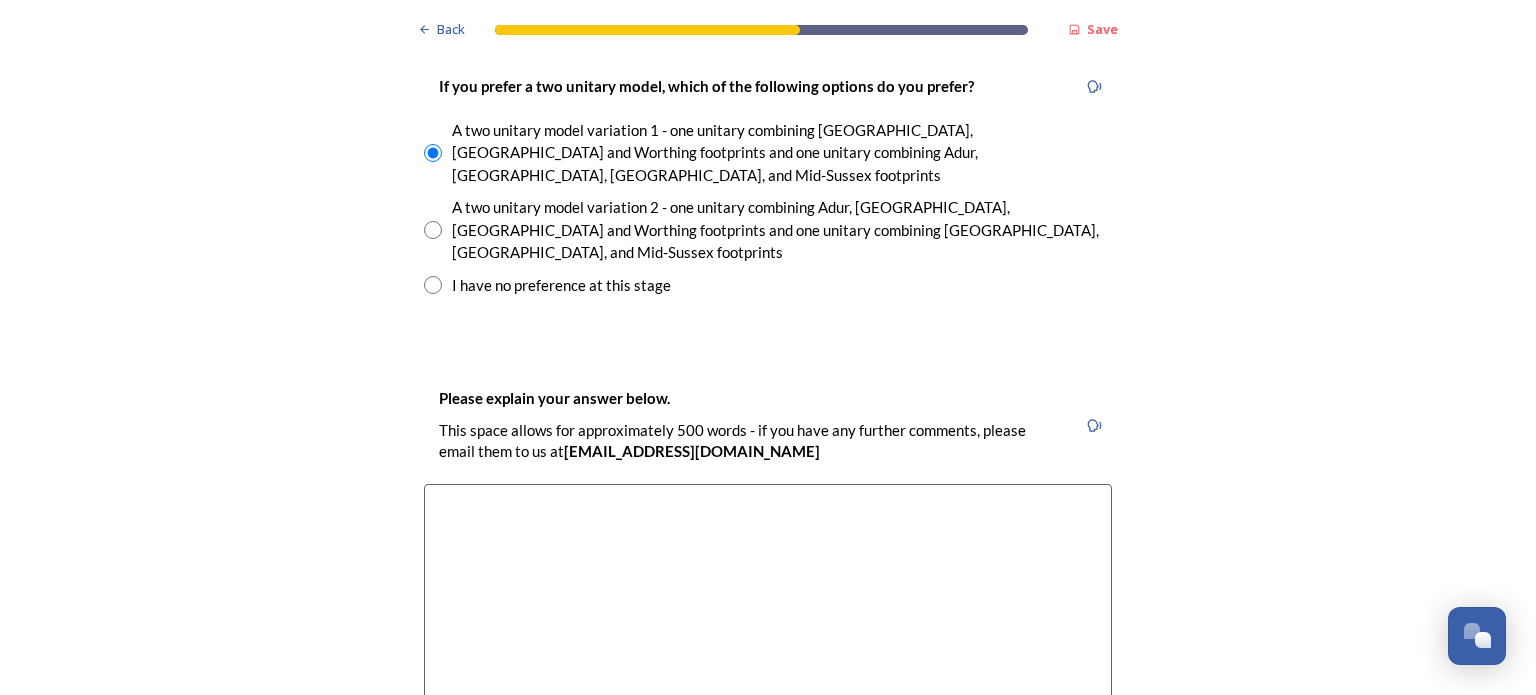 click at bounding box center [768, 596] 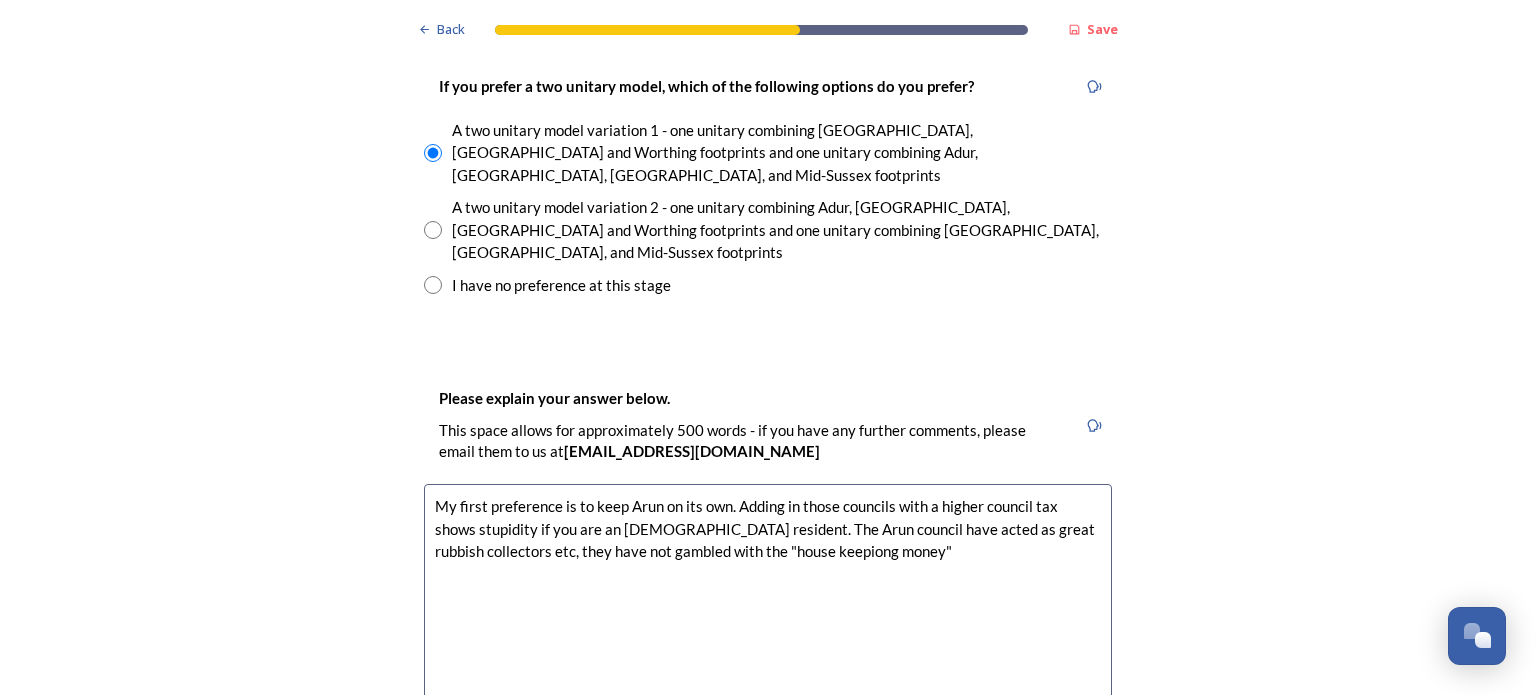 click on "My first preference is to keep Arun on its own. Adding in those councils with a higher council tax shows stupidity if you are an [DEMOGRAPHIC_DATA] resident. The Arun council have acted as great rubbish collectors etc, they have not gambled with the "house keepiong money"" at bounding box center (768, 596) 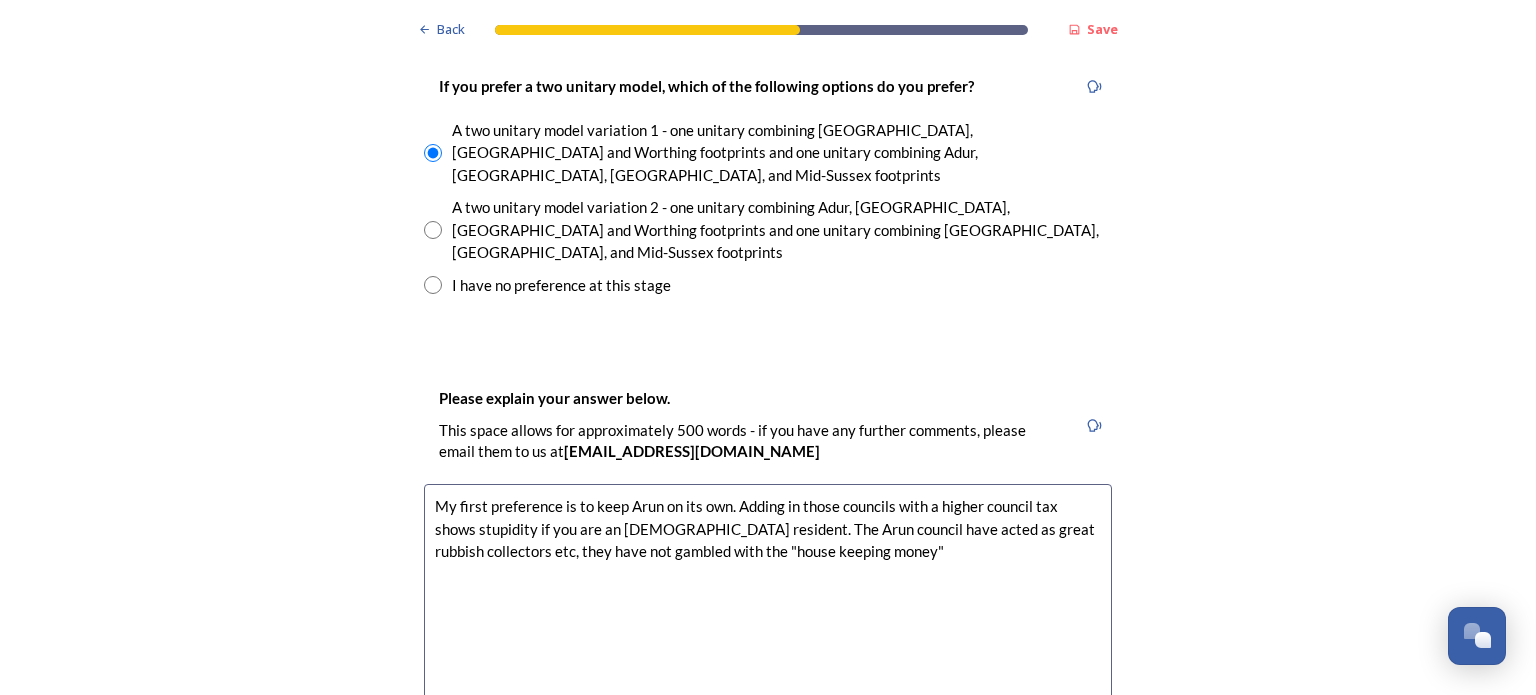 click on "My first preference is to keep Arun on its own. Adding in those councils with a higher council tax shows stupidity if you are an [DEMOGRAPHIC_DATA] resident. The Arun council have acted as great rubbish collectors etc, they have not gambled with the "house keeping money"" at bounding box center (768, 596) 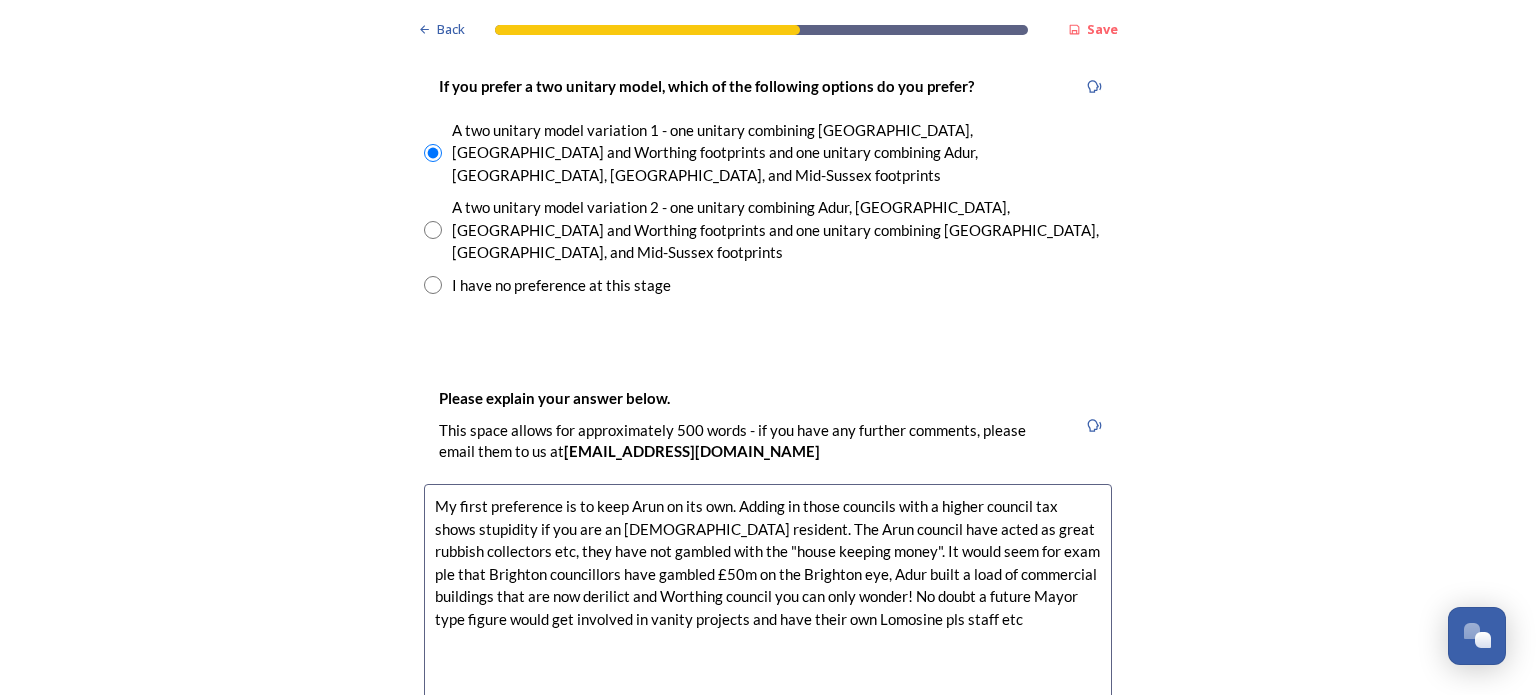 click on "My first preference is to keep Arun on its own. Adding in those councils with a higher council tax shows stupidity if you are an [DEMOGRAPHIC_DATA] resident. The Arun council have acted as great rubbish collectors etc, they have not gambled with the "house keeping money". It would seem for exam ple that Brighton councillors have gambled £50m on the Brighton eye, Adur built a load of commercial buildings that are now derilict and Worthing council you can only wonder! No doubt a future Mayor type figure would get involved in vanity projects and have their own Lomosine pls staff etc" at bounding box center [768, 596] 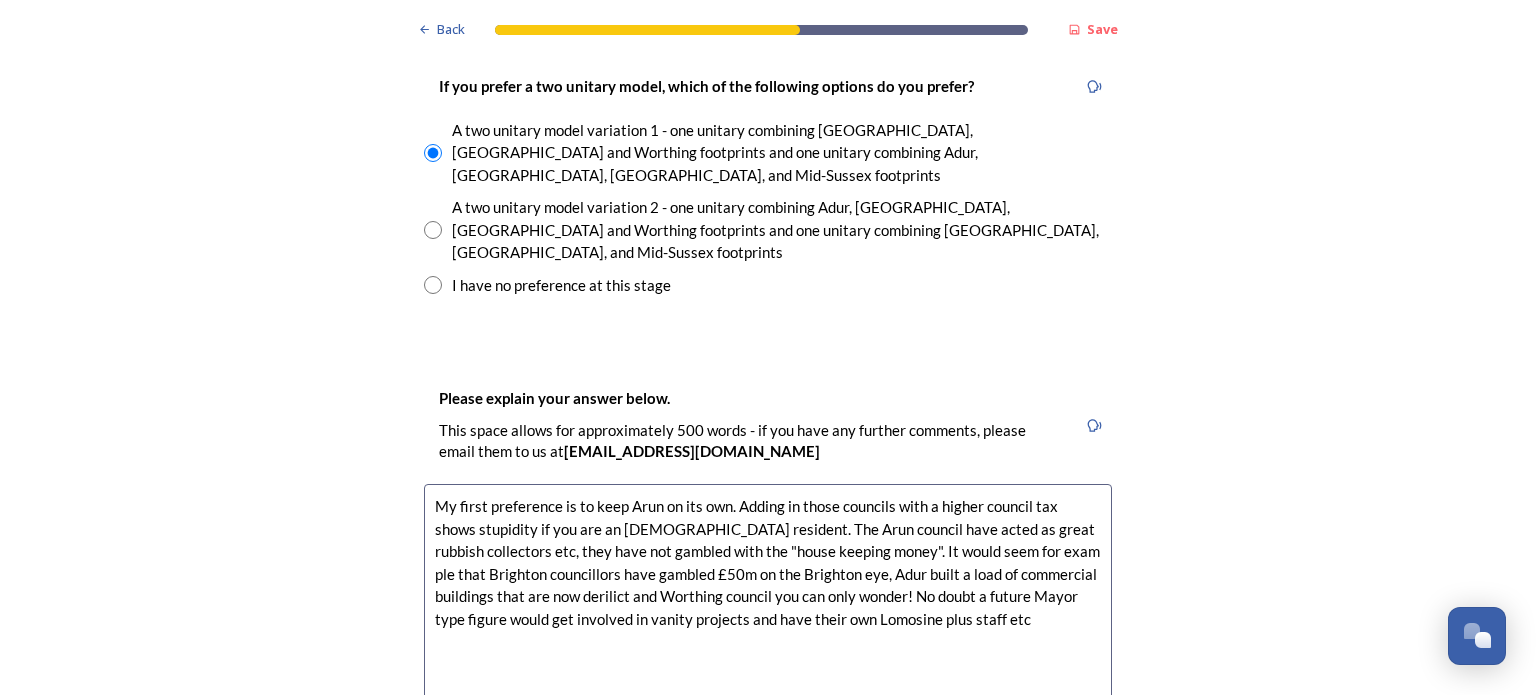 click on "My first preference is to keep Arun on its own. Adding in those councils with a higher council tax shows stupidity if you are an [DEMOGRAPHIC_DATA] resident. The Arun council have acted as great rubbish collectors etc, they have not gambled with the "house keeping money". It would seem for exam ple that Brighton councillors have gambled £50m on the Brighton eye, Adur built a load of commercial buildings that are now derilict and Worthing council you can only wonder! No doubt a future Mayor type figure would get involved in vanity projects and have their own Lomosine plus staff etc" at bounding box center (768, 596) 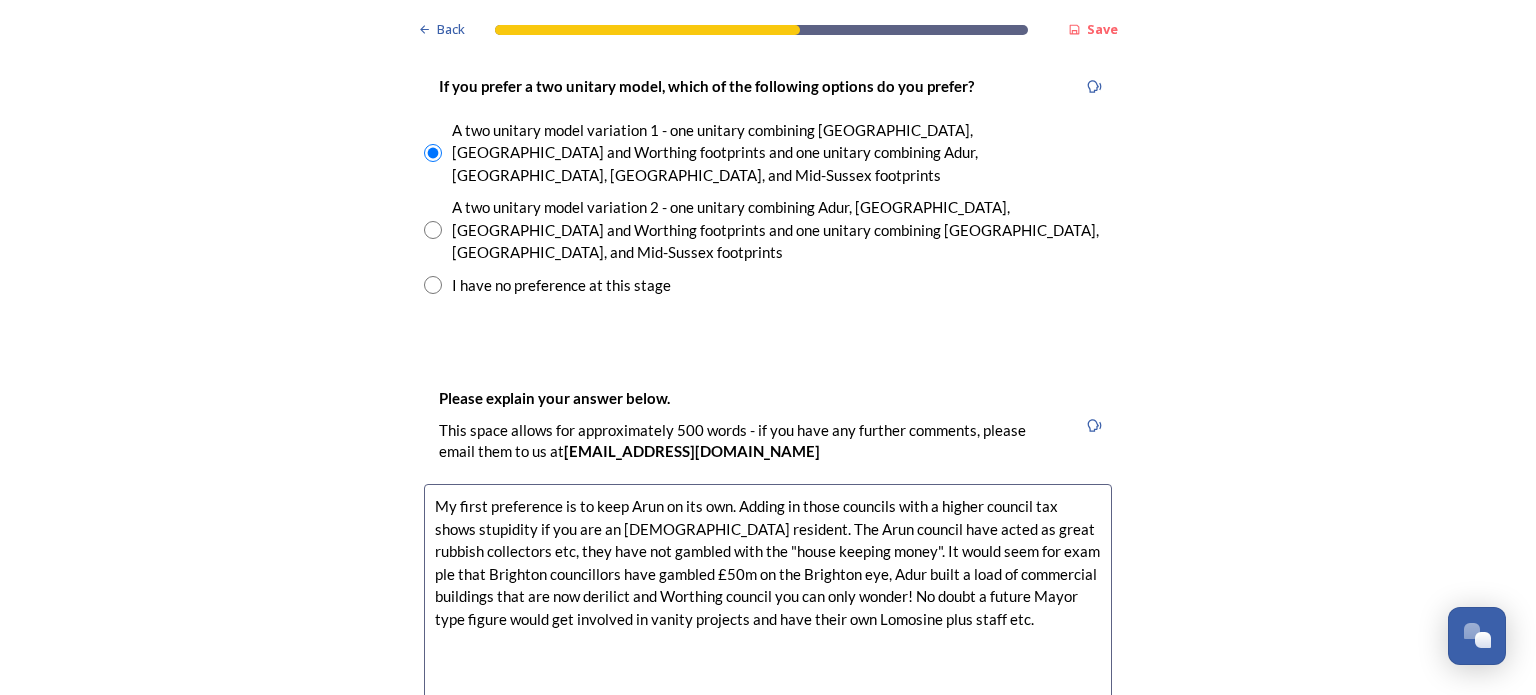 drag, startPoint x: 759, startPoint y: 512, endPoint x: 757, endPoint y: 493, distance: 19.104973 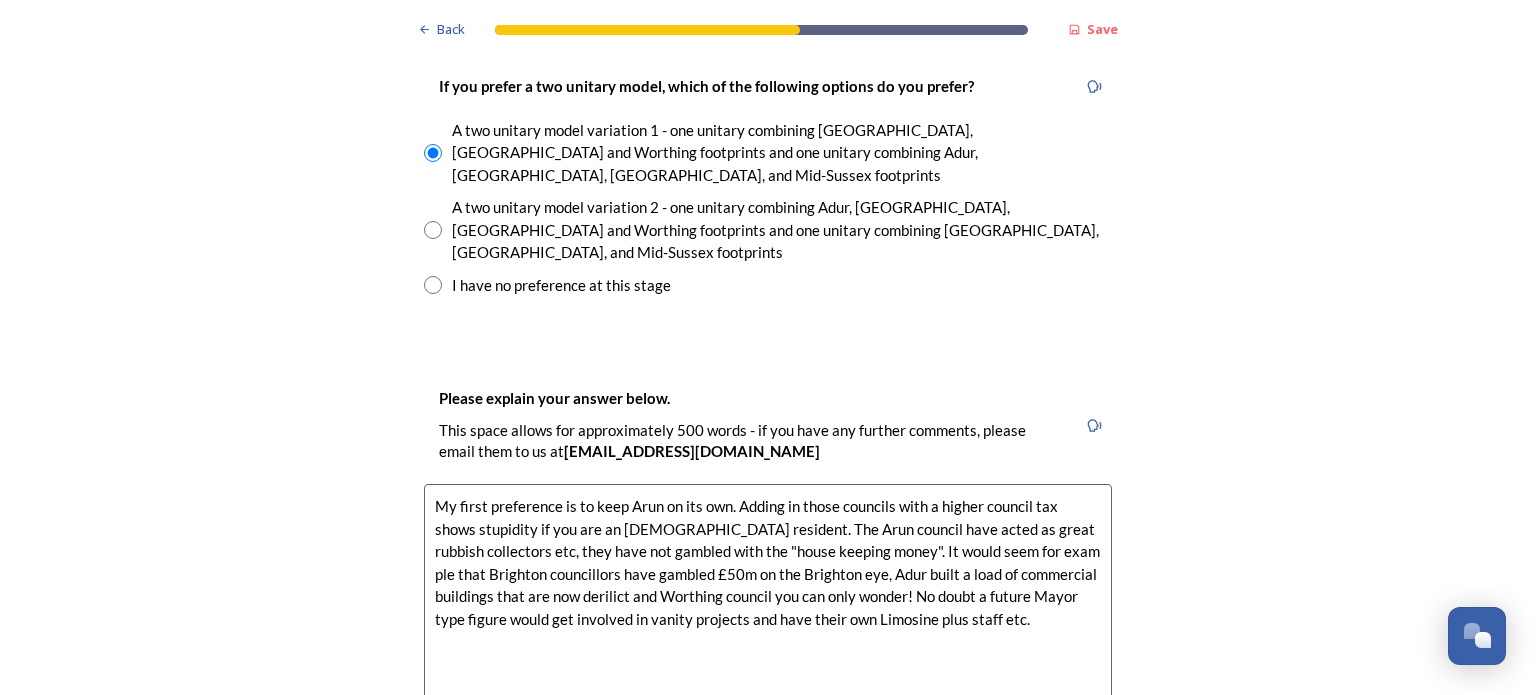 drag, startPoint x: 764, startPoint y: 513, endPoint x: 810, endPoint y: 512, distance: 46.010868 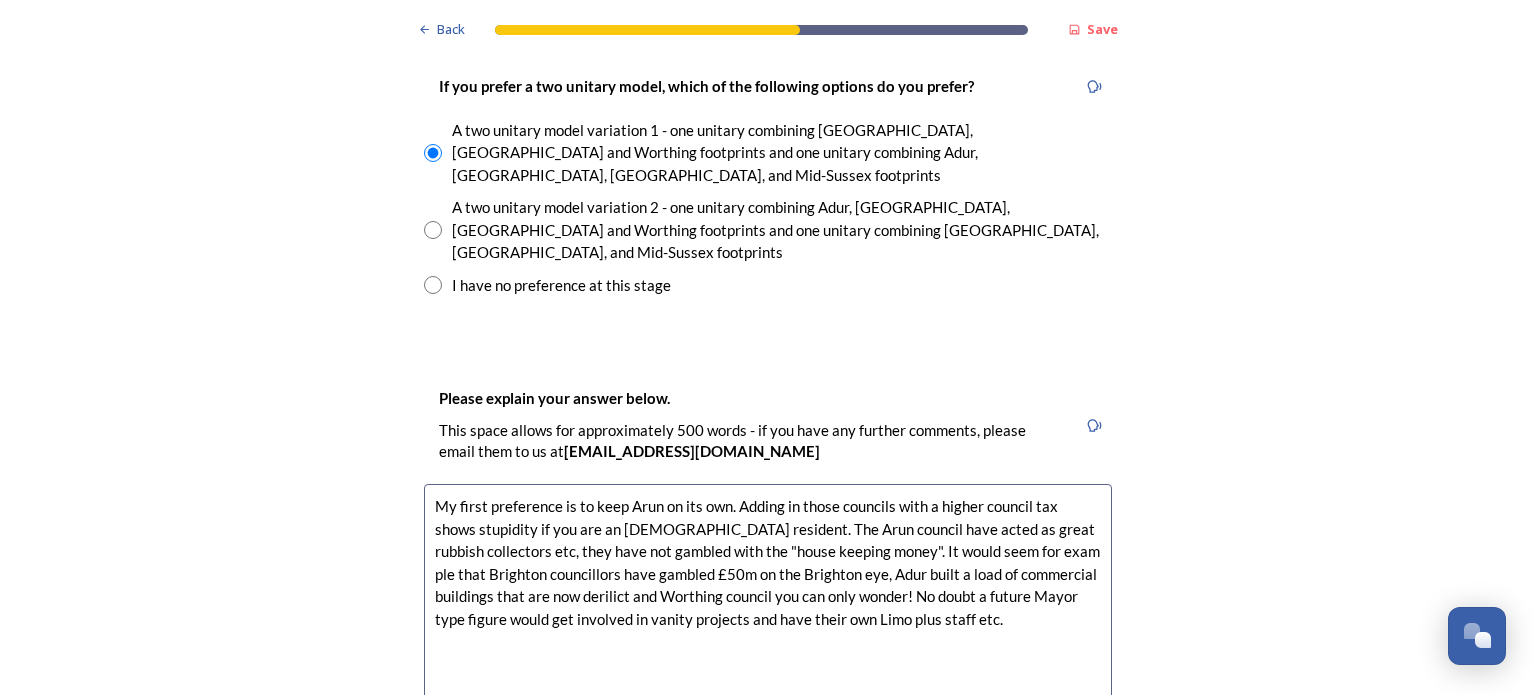 drag, startPoint x: 783, startPoint y: 516, endPoint x: 780, endPoint y: 500, distance: 16.27882 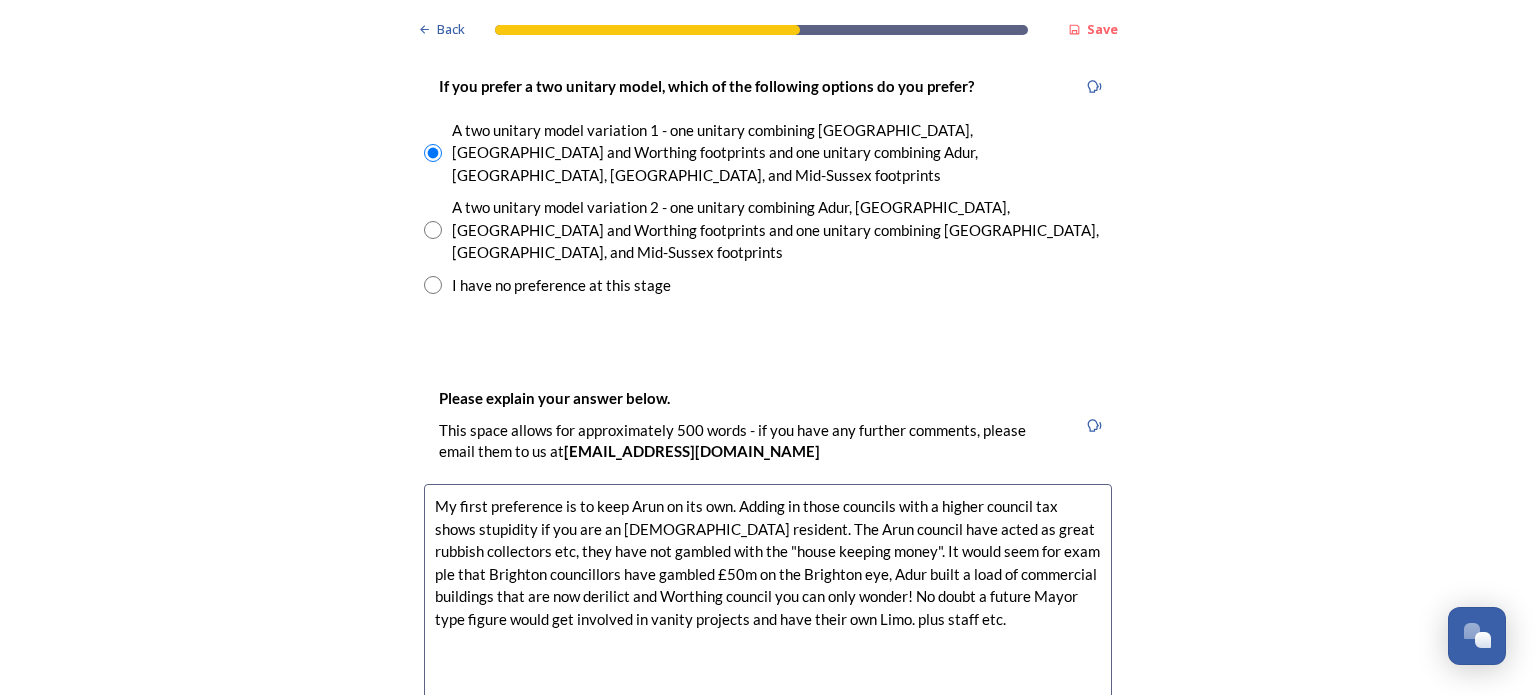 click on "My first preference is to keep Arun on its own. Adding in those councils with a higher council tax shows stupidity if you are an [DEMOGRAPHIC_DATA] resident. The Arun council have acted as great rubbish collectors etc, they have not gambled with the "house keeping money". It would seem for exam ple that Brighton councillors have gambled £50m on the Brighton eye, Adur built a load of commercial buildings that are now derilict and Worthing council you can only wonder! No doubt a future Mayor type figure would get involved in vanity projects and have their own Limo. plus staff etc." at bounding box center (768, 596) 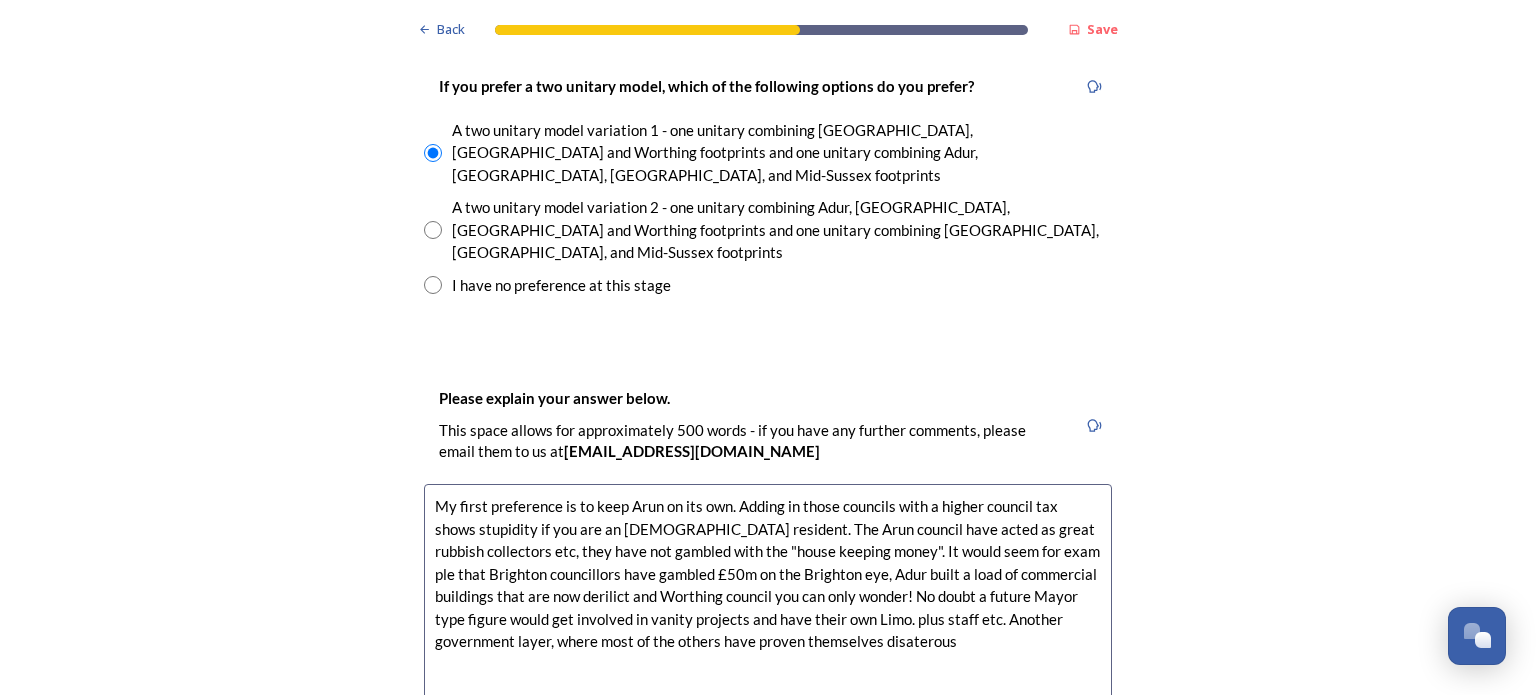 click on "My first preference is to keep Arun on its own. Adding in those councils with a higher council tax shows stupidity if you are an [DEMOGRAPHIC_DATA] resident. The Arun council have acted as great rubbish collectors etc, they have not gambled with the "house keeping money". It would seem for exam ple that Brighton councillors have gambled £50m on the Brighton eye, Adur built a load of commercial buildings that are now derilict and Worthing council you can only wonder! No doubt a future Mayor type figure would get involved in vanity projects and have their own Limo. plus staff etc. Another government layer, where most of the others have proven themselves disaterous" at bounding box center (768, 596) 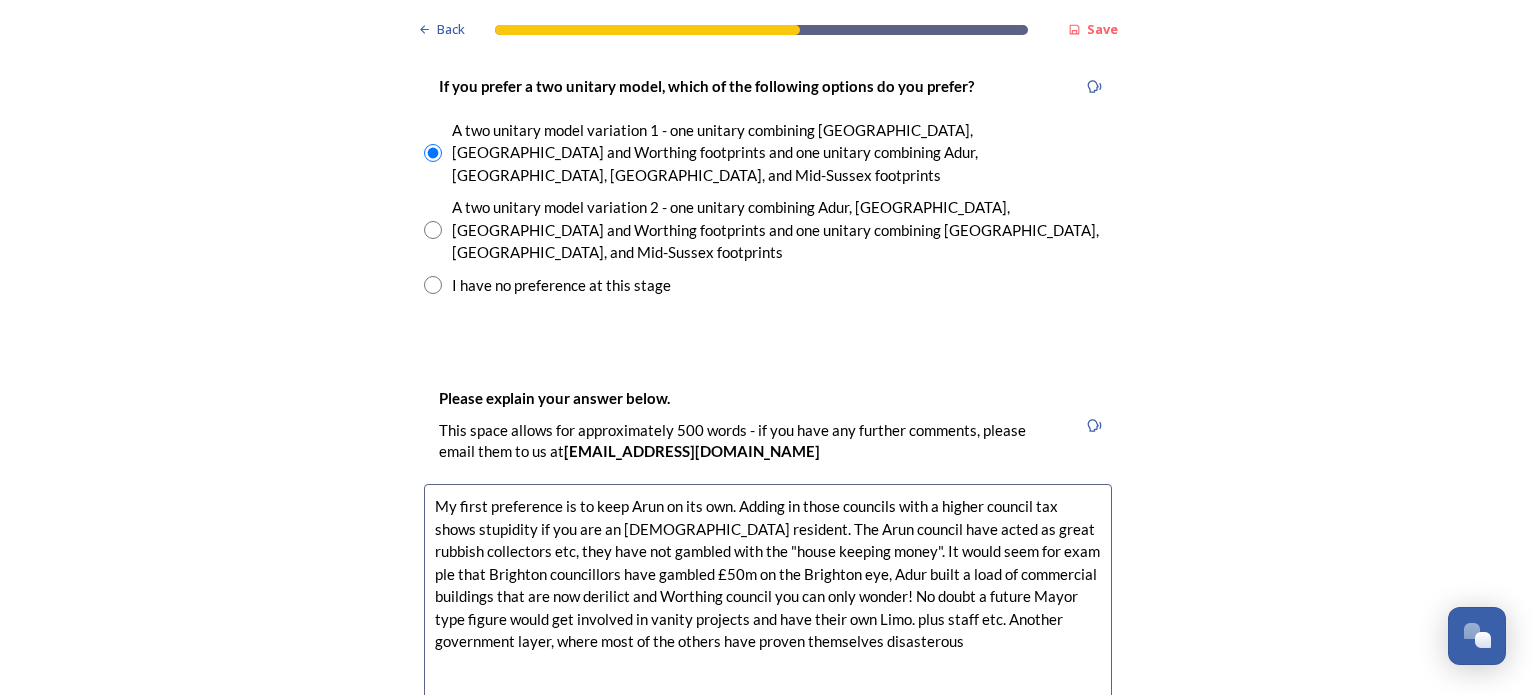 drag, startPoint x: 591, startPoint y: 539, endPoint x: 572, endPoint y: 520, distance: 26.870058 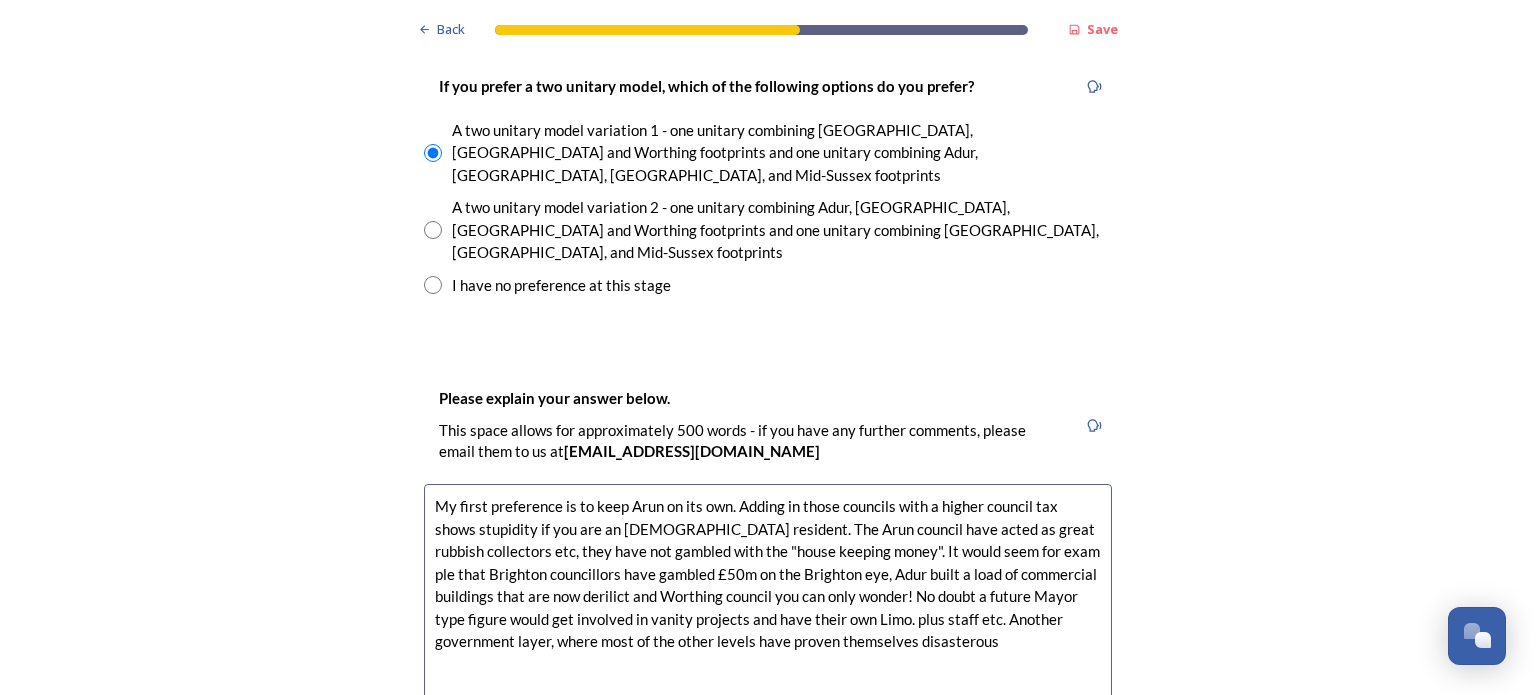 click on "My first preference is to keep Arun on its own. Adding in those councils with a higher council tax shows stupidity if you are an [DEMOGRAPHIC_DATA] resident. The Arun council have acted as great rubbish collectors etc, they have not gambled with the "house keeping money". It would seem for exam ple that Brighton councillors have gambled £50m on the Brighton eye, Adur built a load of commercial buildings that are now derilict and Worthing council you can only wonder! No doubt a future Mayor type figure would get involved in vanity projects and have their own Limo. plus staff etc. Another government layer, where most of the other levels have proven themselves disasterous" at bounding box center (768, 596) 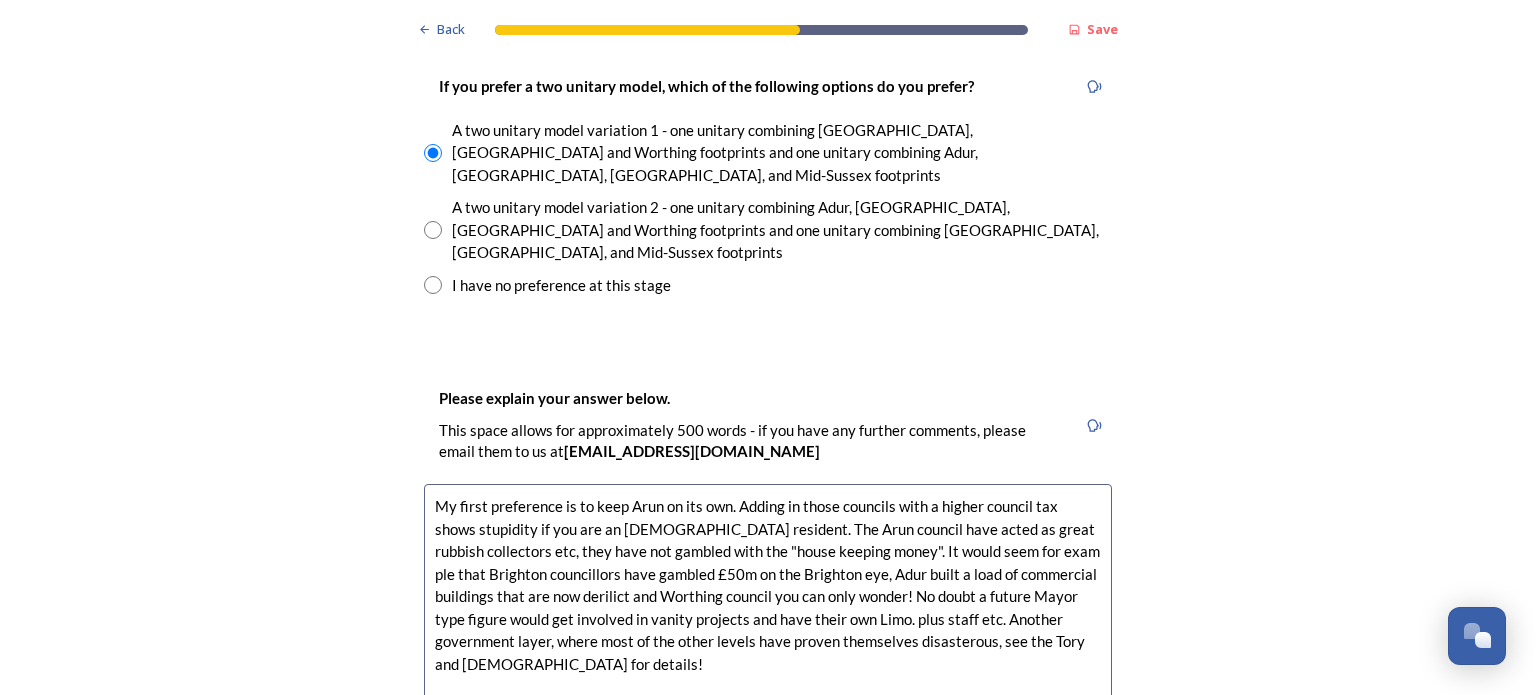 drag, startPoint x: 909, startPoint y: 448, endPoint x: 894, endPoint y: 423, distance: 29.15476 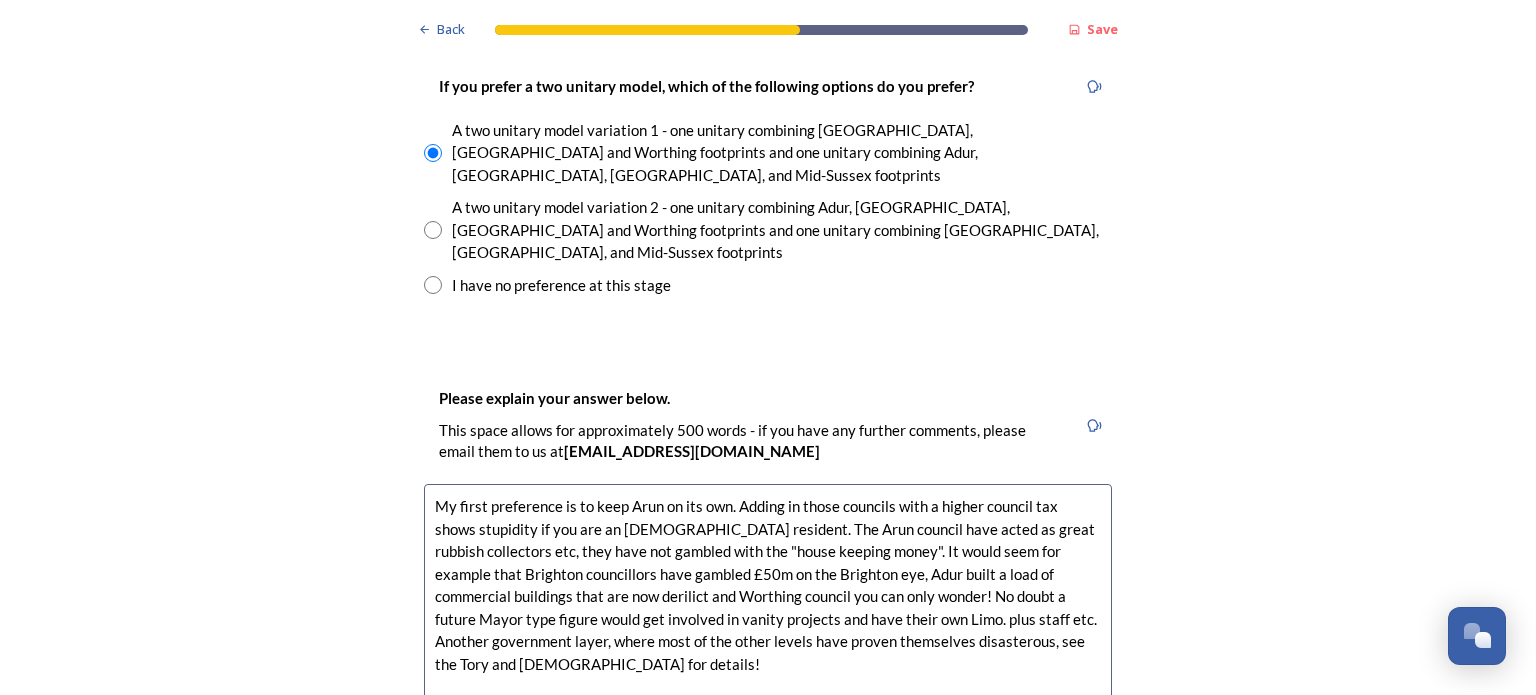 click on "My first preference is to keep Arun on its own. Adding in those councils with a higher council tax shows stupidity if you are an [DEMOGRAPHIC_DATA] resident. The Arun council have acted as great rubbish collectors etc, they have not gambled with the "house keeping money". It would seem for example that Brighton councillors have gambled £50m on the Brighton eye, Adur built a load of commercial buildings that are now derilict and Worthing council you can only wonder! No doubt a future Mayor type figure would get involved in vanity projects and have their own Limo. plus staff etc. Another government layer, where most of the other levels have proven themselves disasterous, see the Tory and [DEMOGRAPHIC_DATA] for details!" at bounding box center (768, 596) 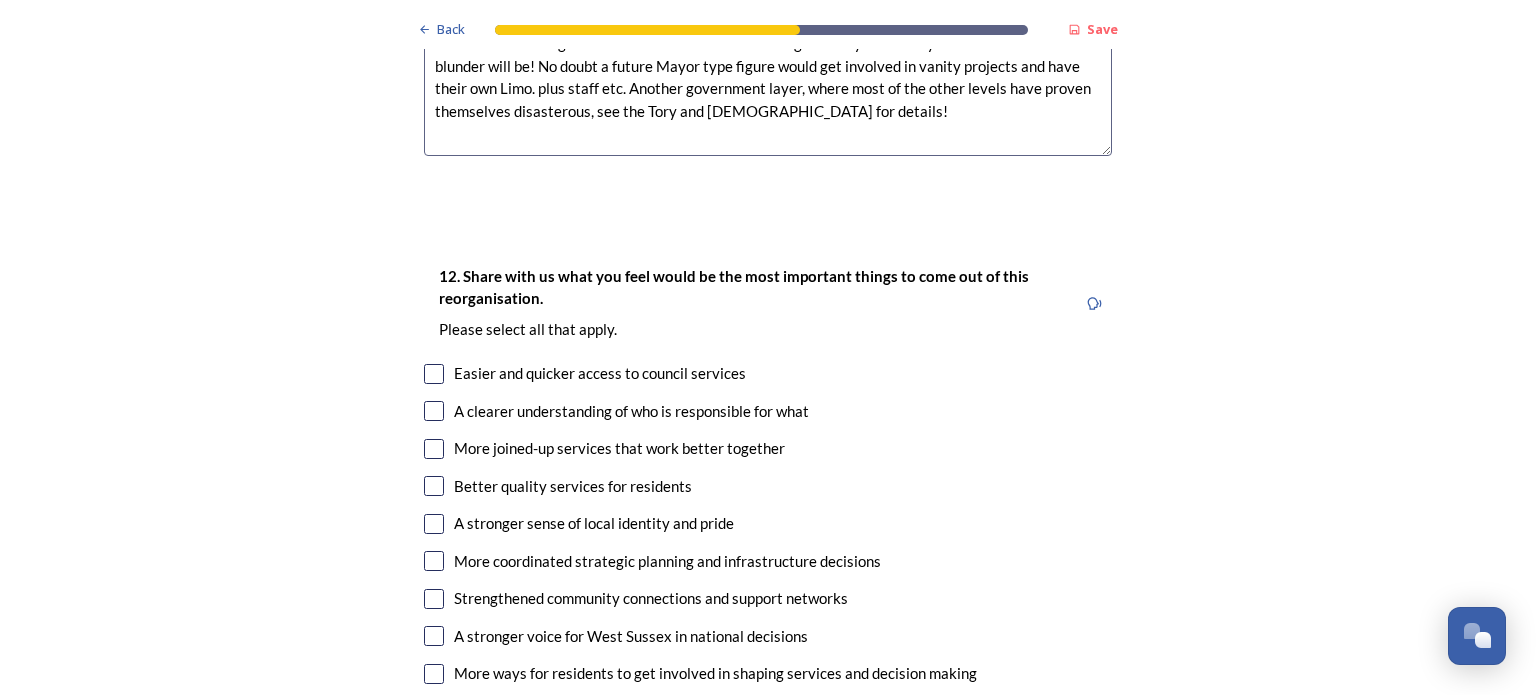 scroll, scrollTop: 3555, scrollLeft: 0, axis: vertical 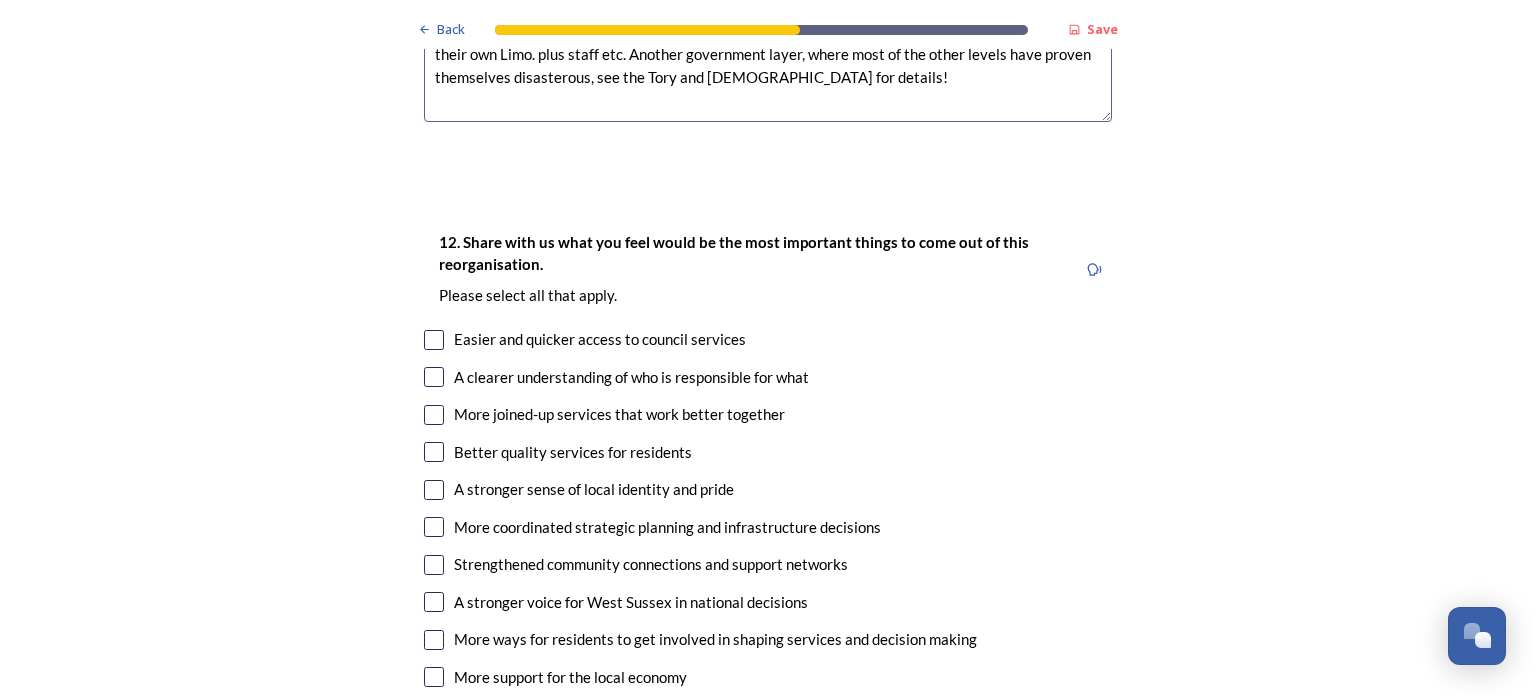 type on "My first preference is to keep Arun on its own. Adding in those councils with a higher council tax shows stupidity if you are an [DEMOGRAPHIC_DATA] resident. The Arun council have acted as great rubbish collectors etc, they have not gambled with the "house keeping money". It would seem for example that Brighton councillors have gambled £50m on the Brighton eye, Adur built a load of commercial buildings that are now derilict and Worthing council you can only wonder what their next blunder will be! No doubt a future Mayor type figure would get involved in vanity projects and have their own Limo. plus staff etc. Another government layer, where most of the other levels have proven themselves disasterous, see the Tory and [DEMOGRAPHIC_DATA] for details!" 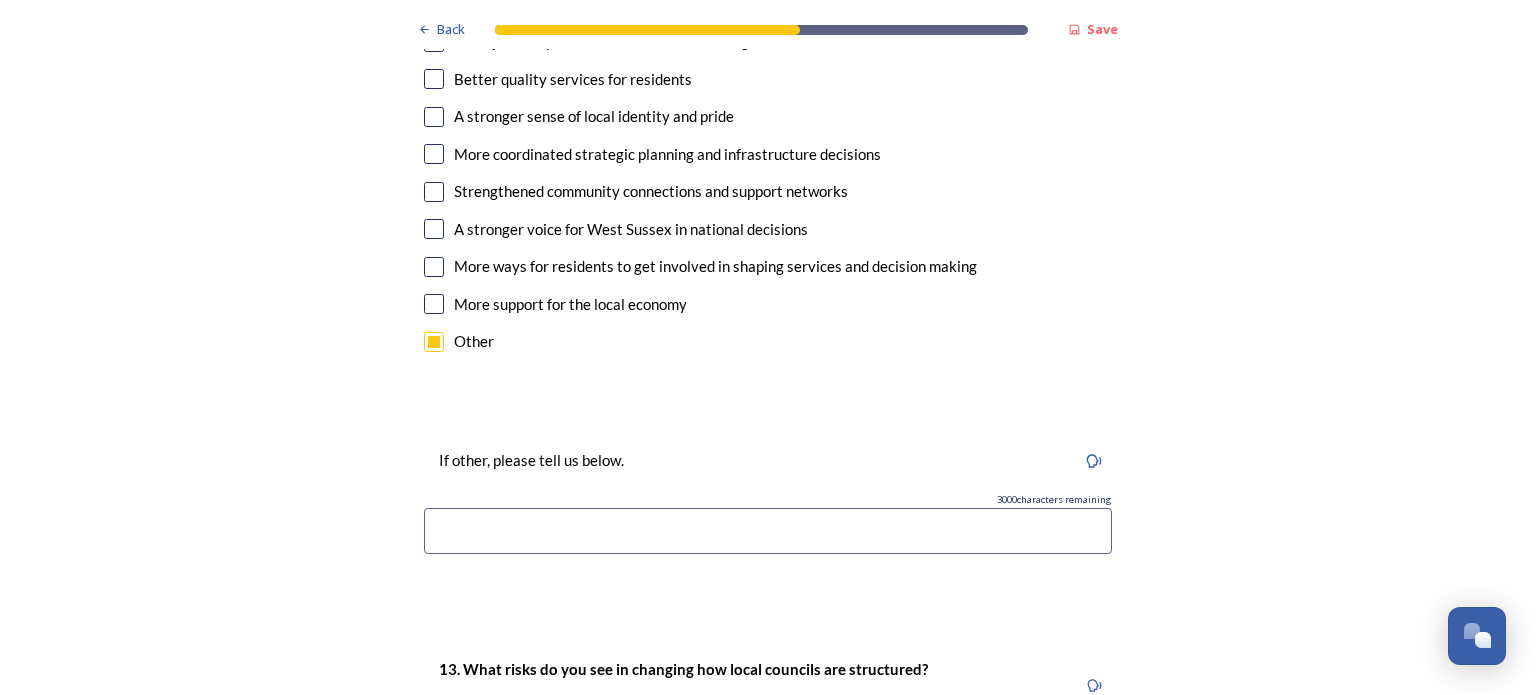 scroll, scrollTop: 3971, scrollLeft: 0, axis: vertical 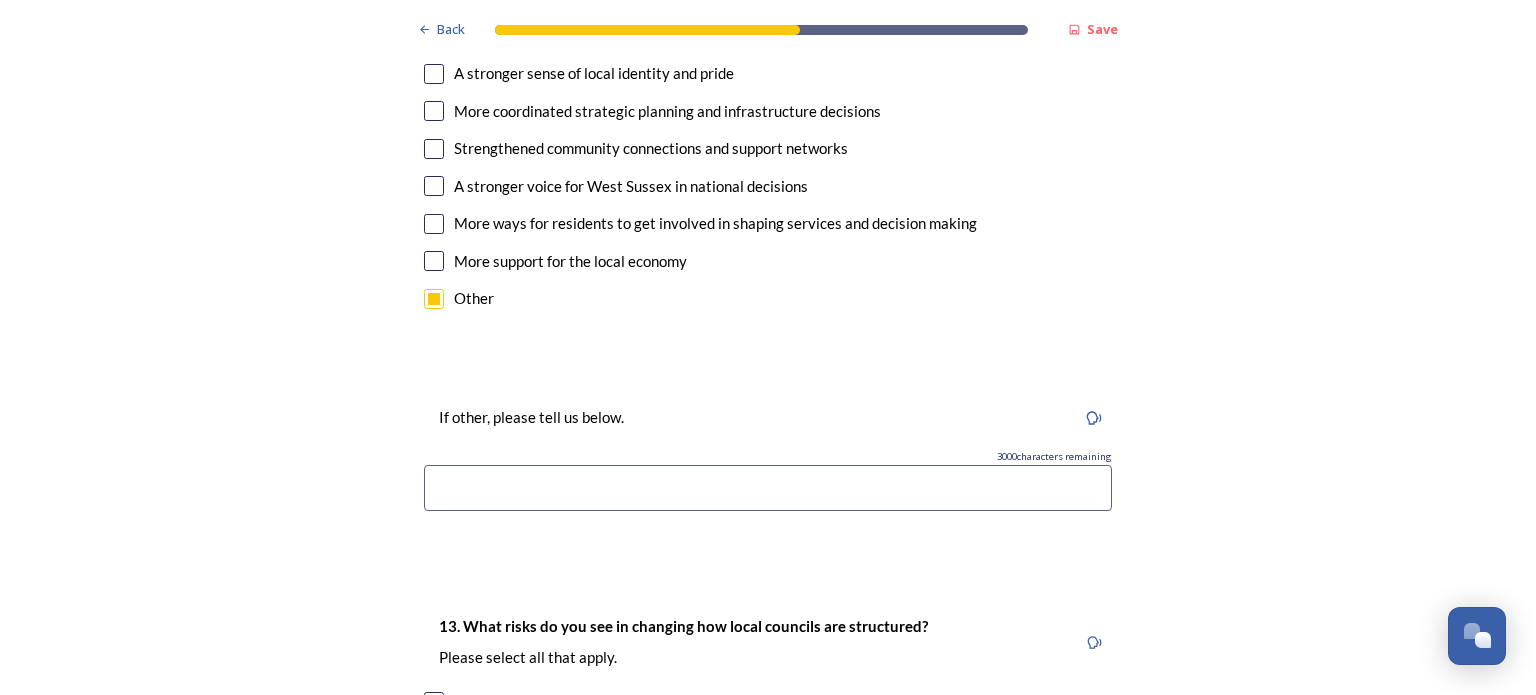 click at bounding box center [768, 488] 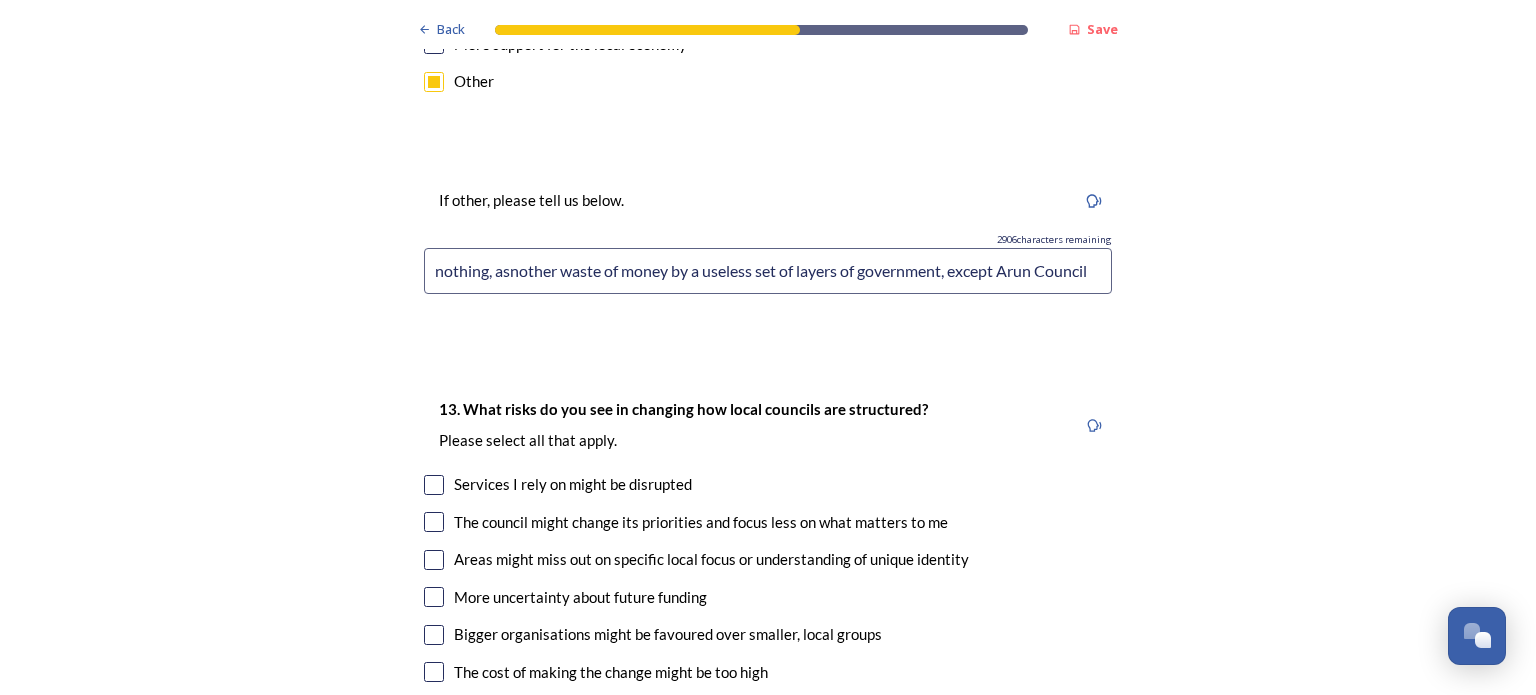 scroll, scrollTop: 4275, scrollLeft: 0, axis: vertical 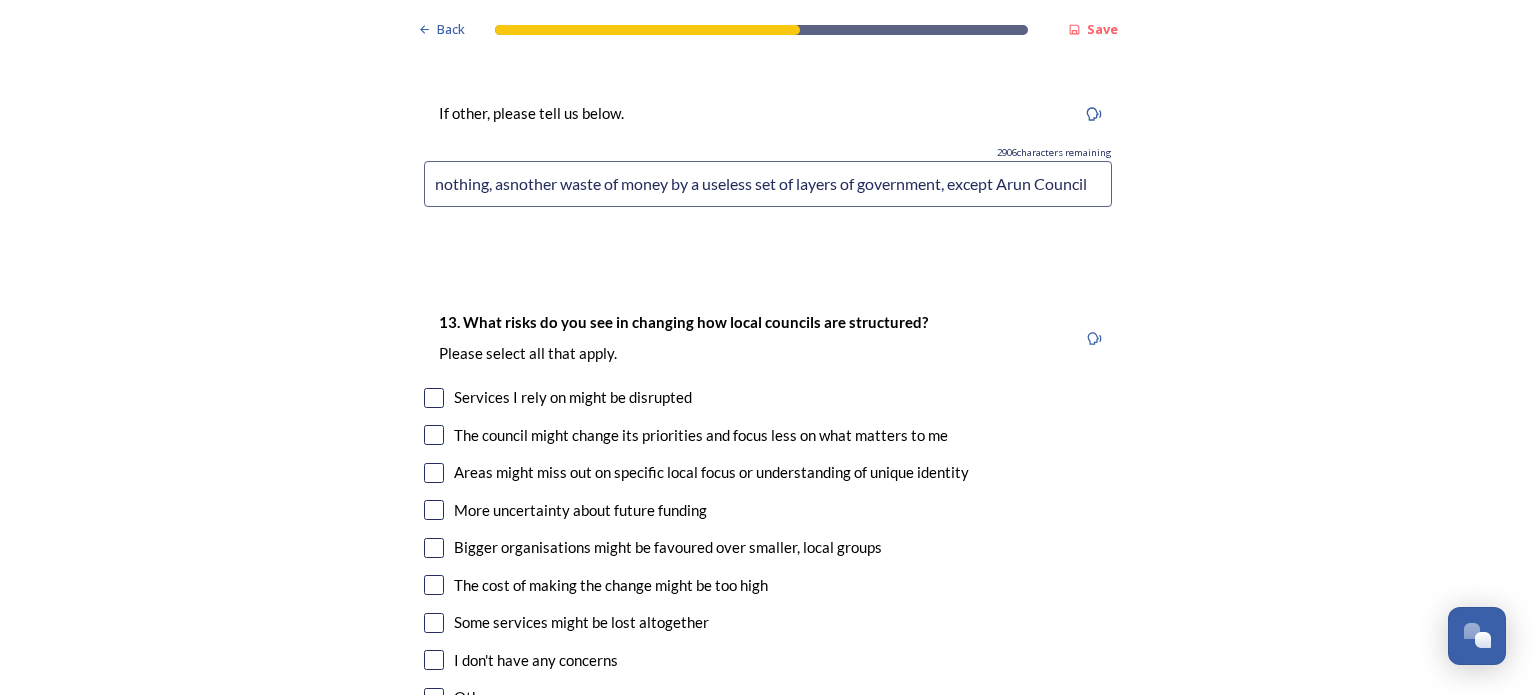 type on "nothing, asnother waste of money by a useless set of layers of government, except Arun Council" 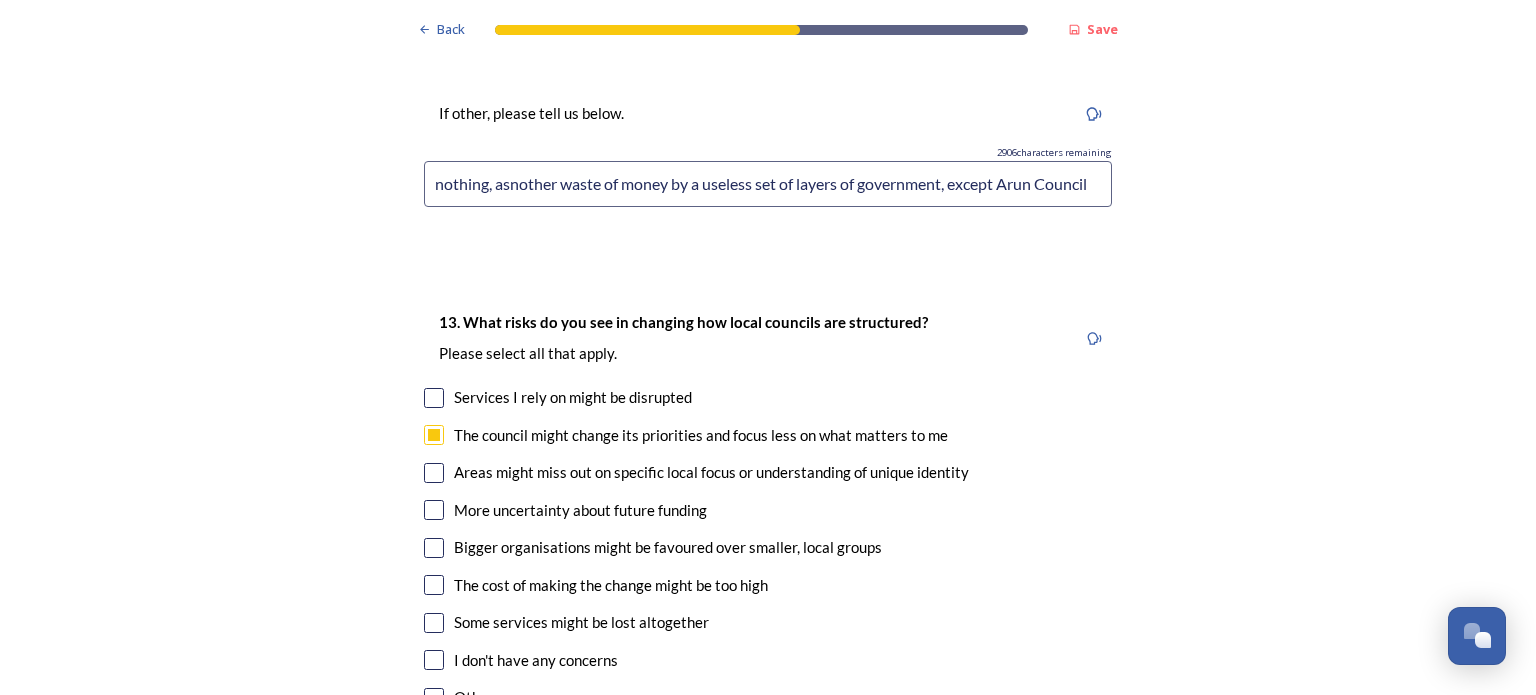 click at bounding box center [434, 585] 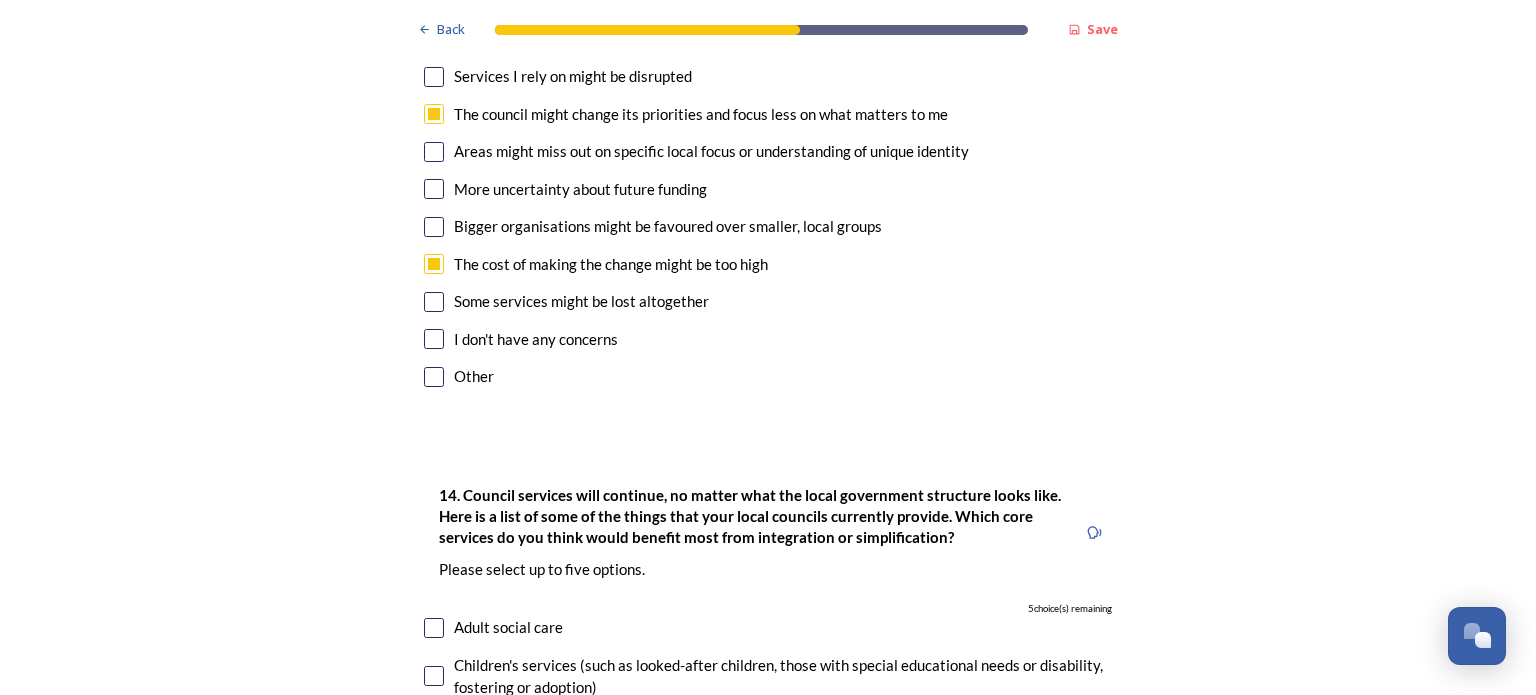 scroll, scrollTop: 4630, scrollLeft: 0, axis: vertical 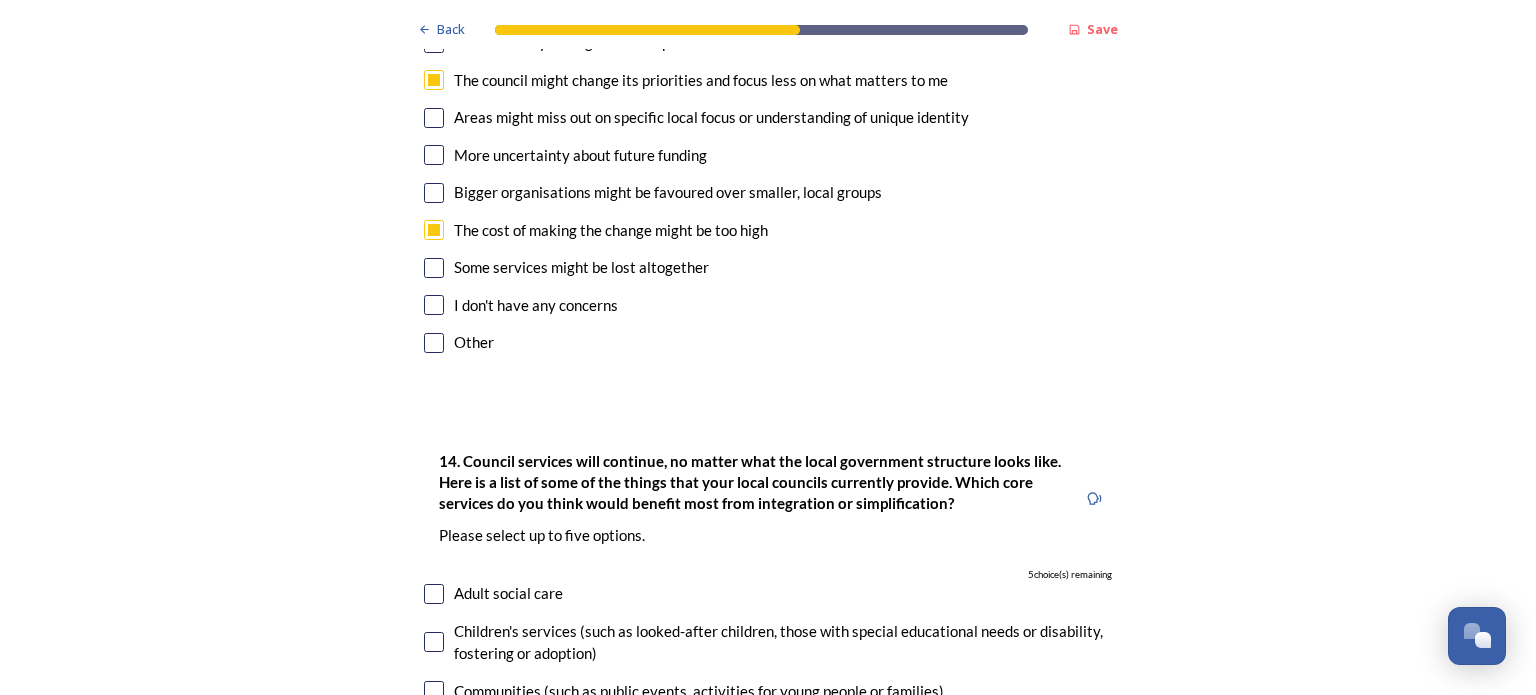click at bounding box center [434, 343] 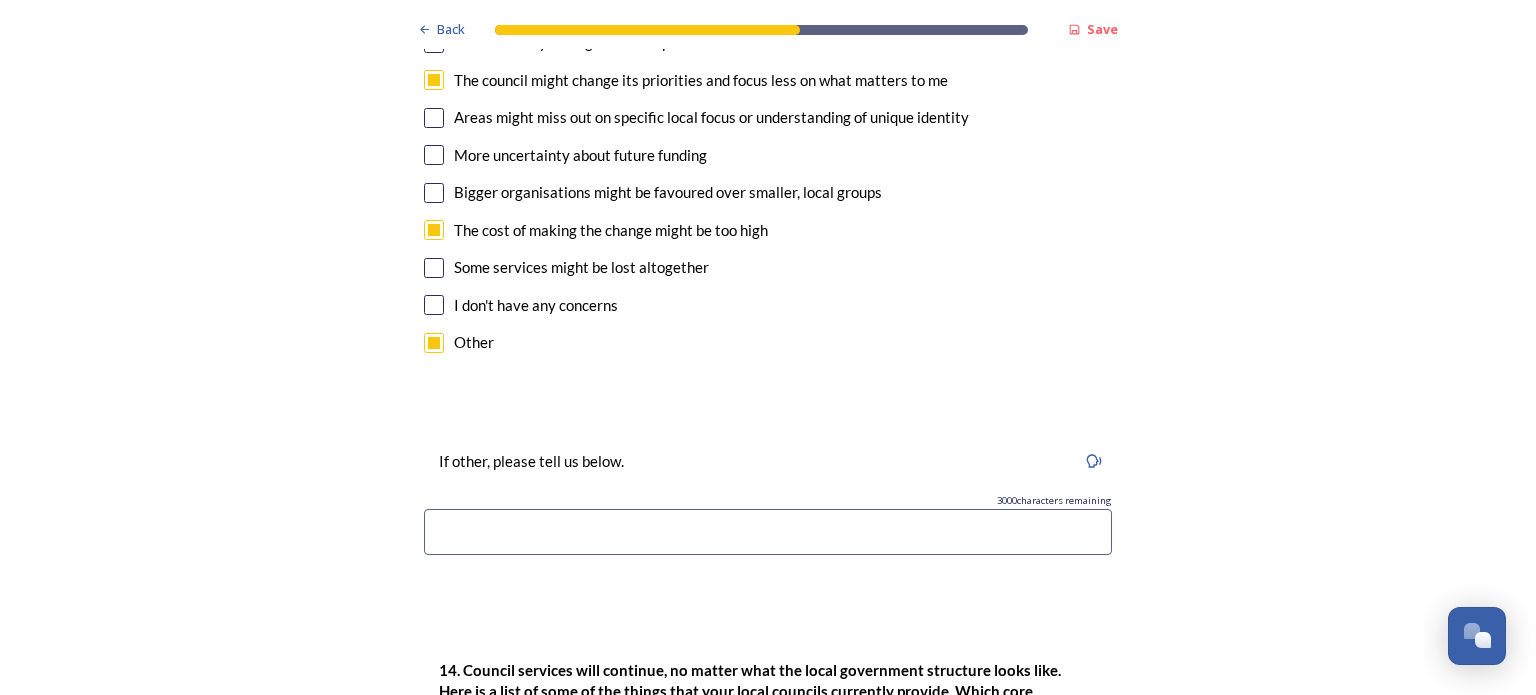 click at bounding box center [768, 532] 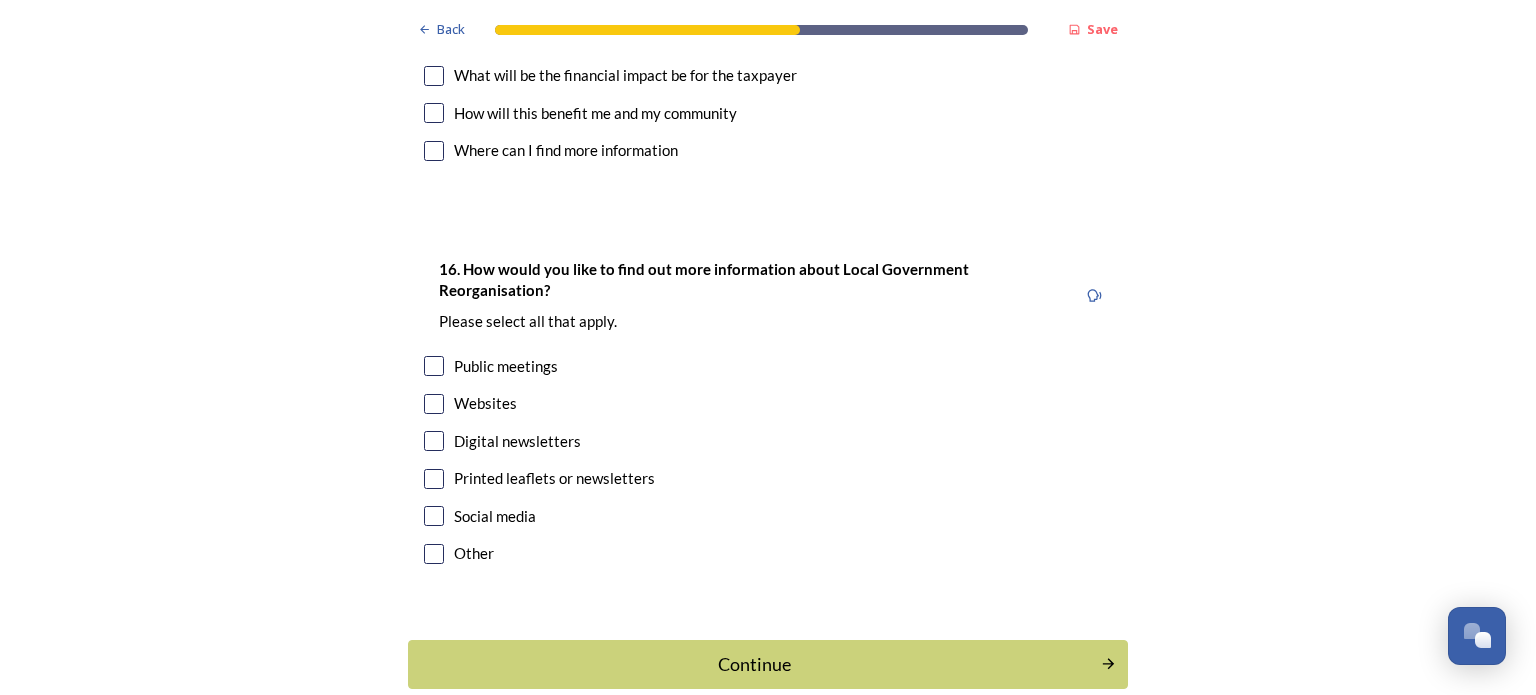 scroll, scrollTop: 6605, scrollLeft: 0, axis: vertical 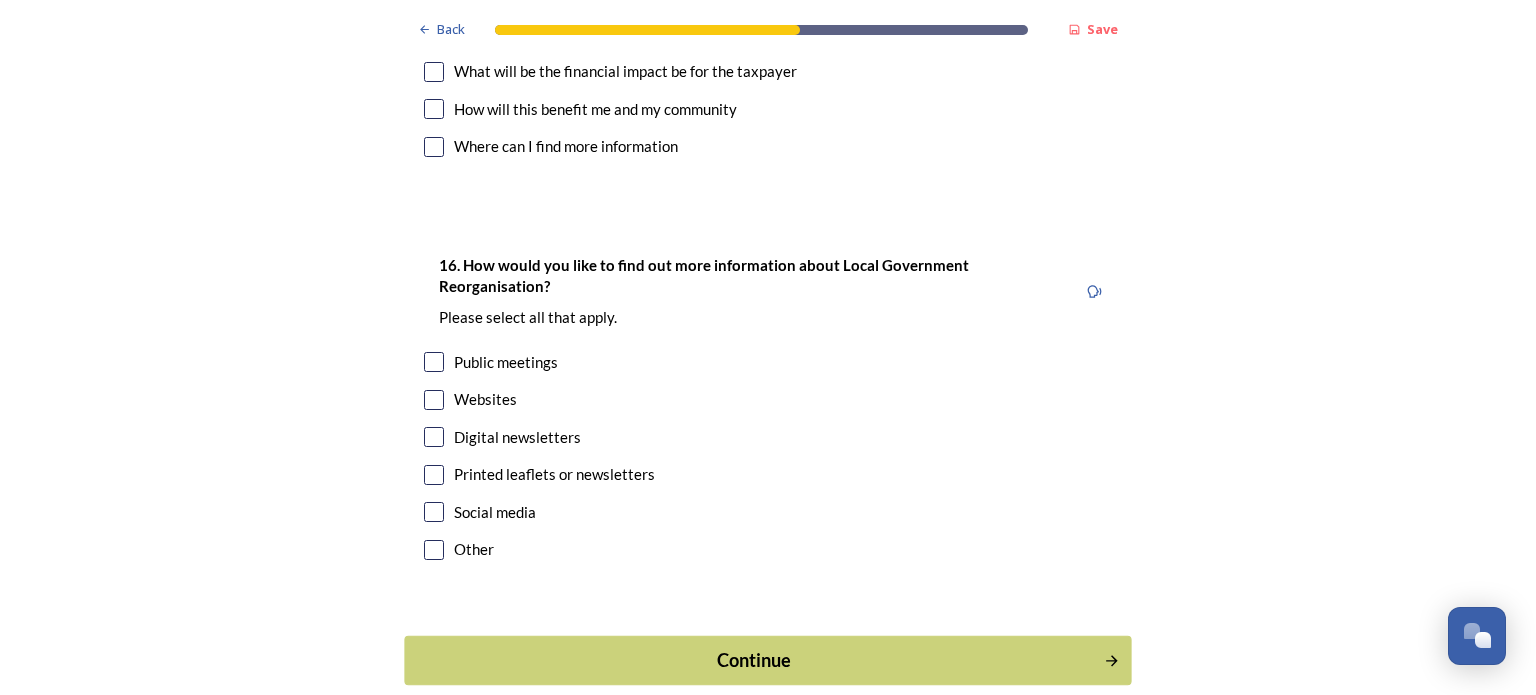 type on "my council tax debt will rocket when combined with the "loser" councils" 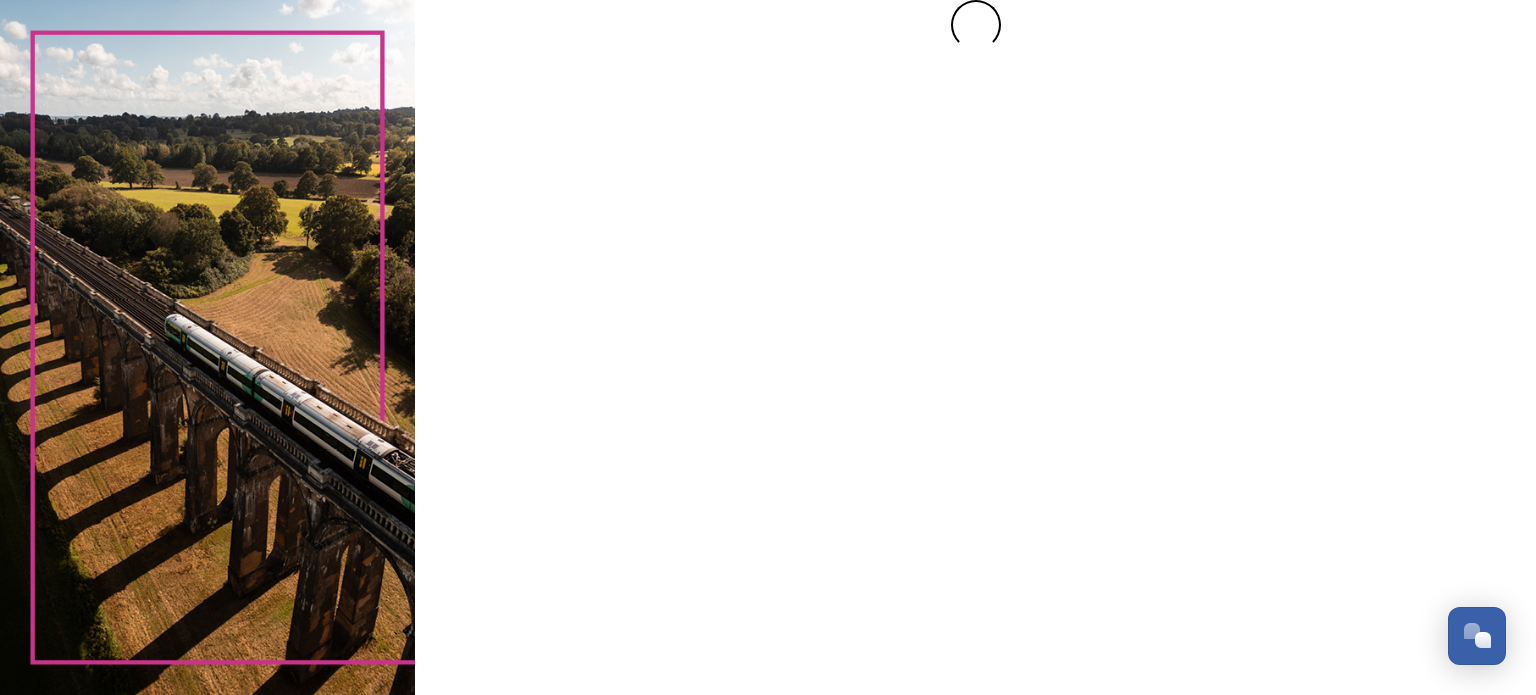 scroll, scrollTop: 0, scrollLeft: 0, axis: both 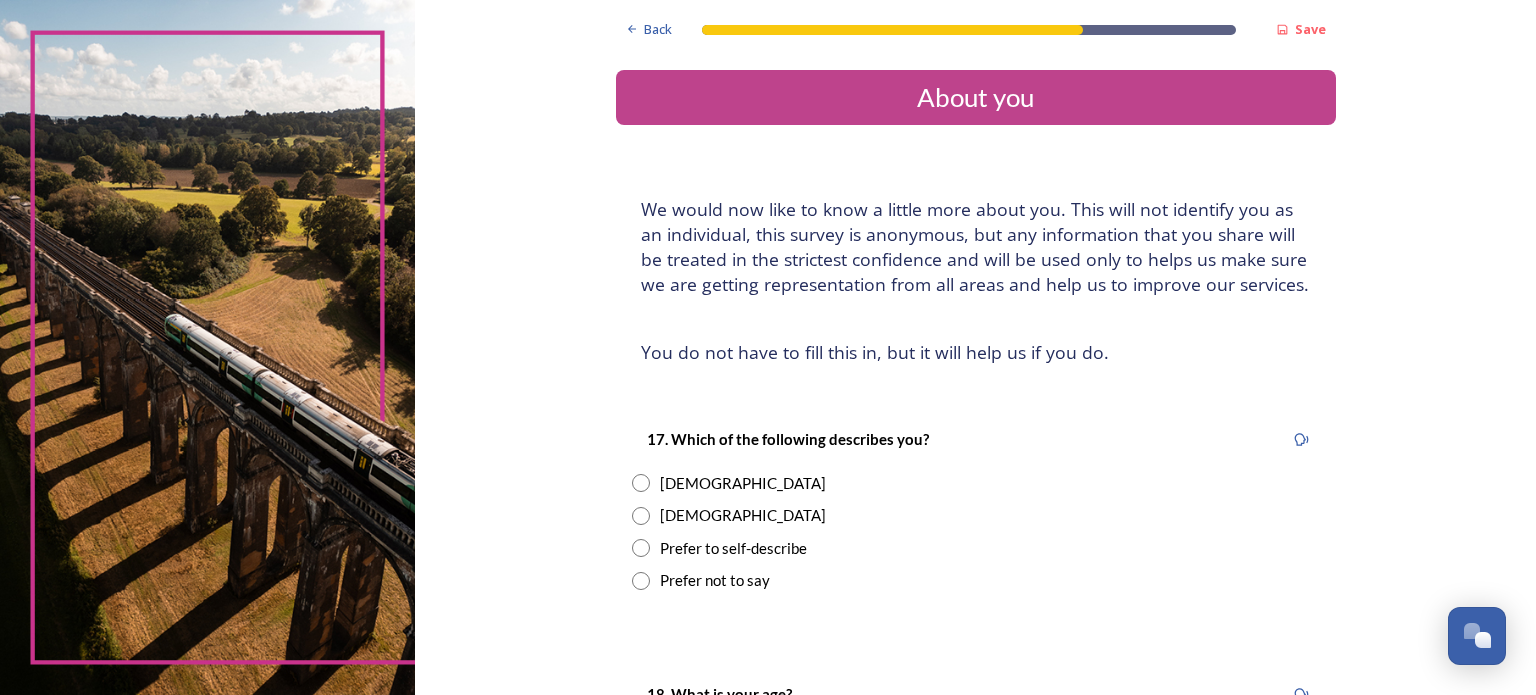 click at bounding box center (641, 516) 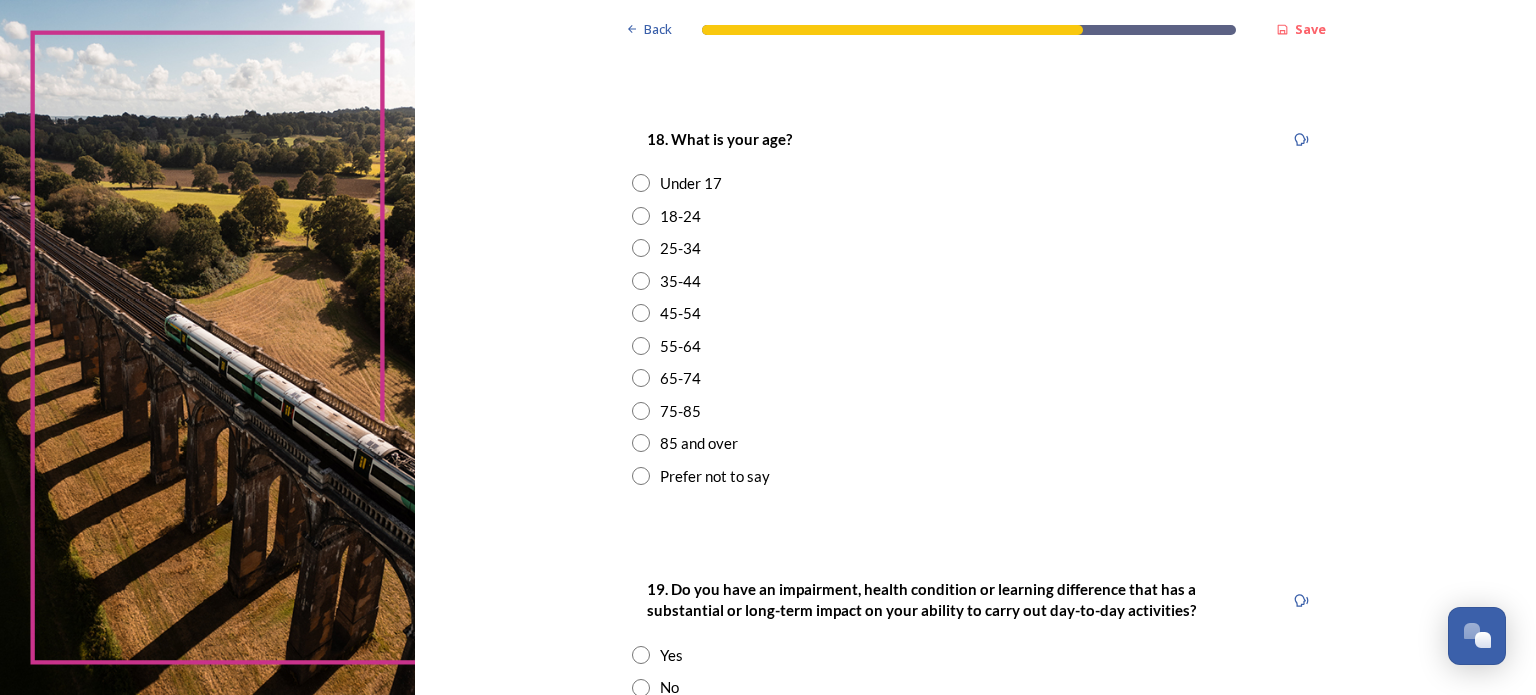 scroll, scrollTop: 587, scrollLeft: 0, axis: vertical 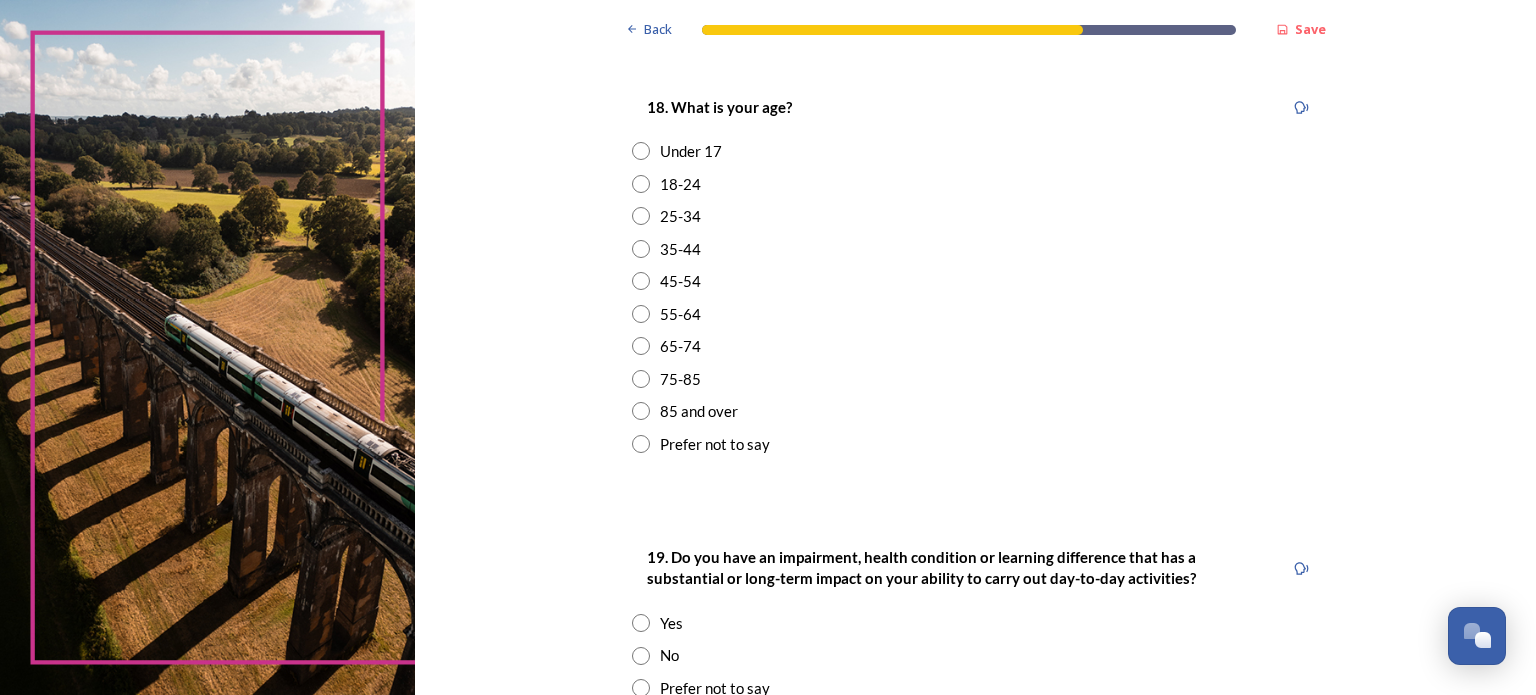 click on "65-74" at bounding box center (680, 346) 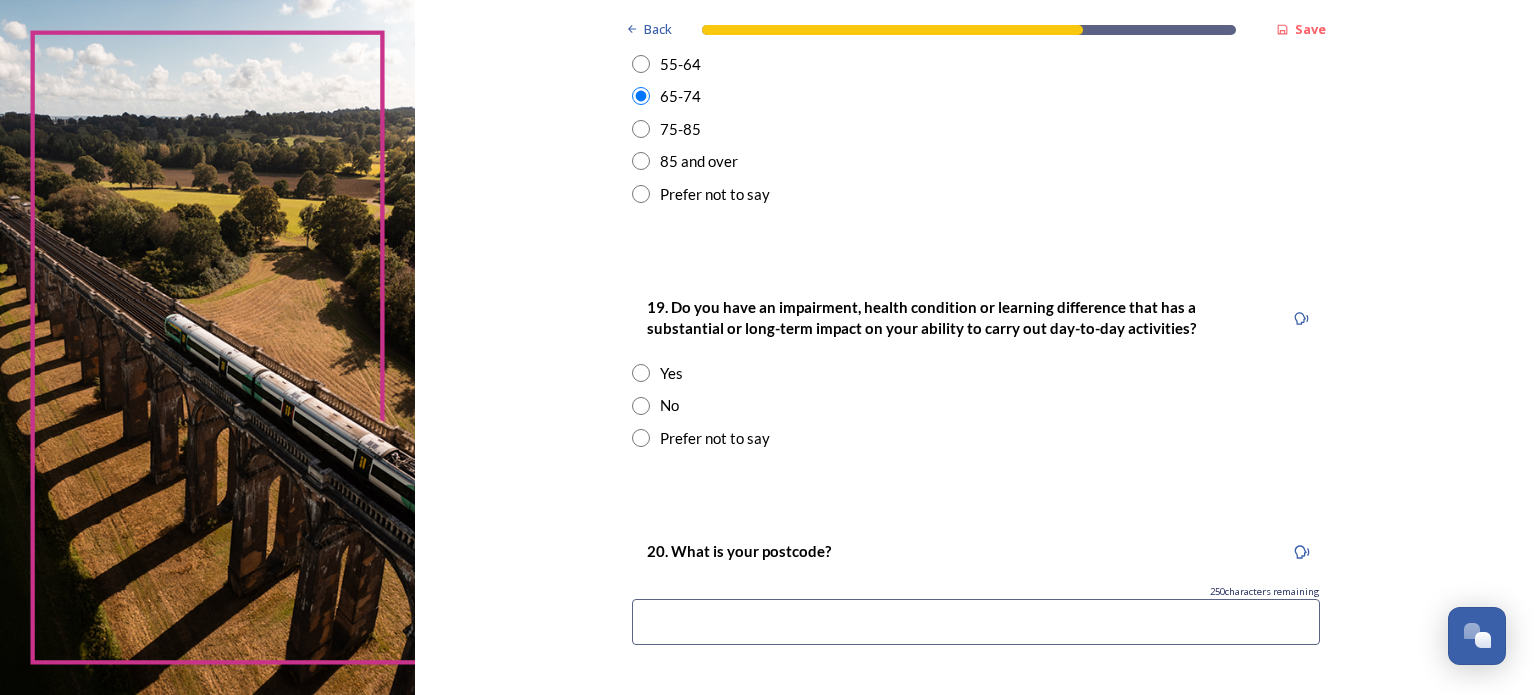 scroll, scrollTop: 842, scrollLeft: 0, axis: vertical 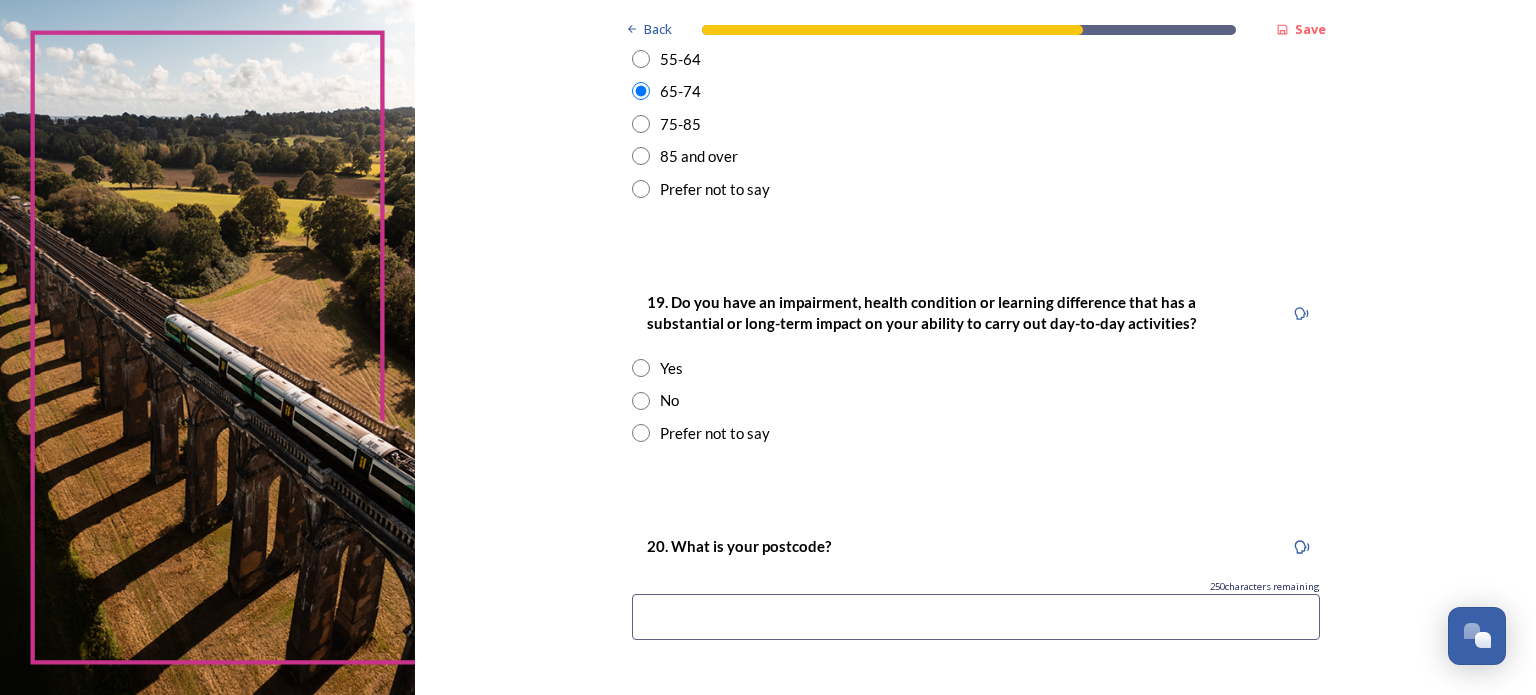 click at bounding box center (641, 401) 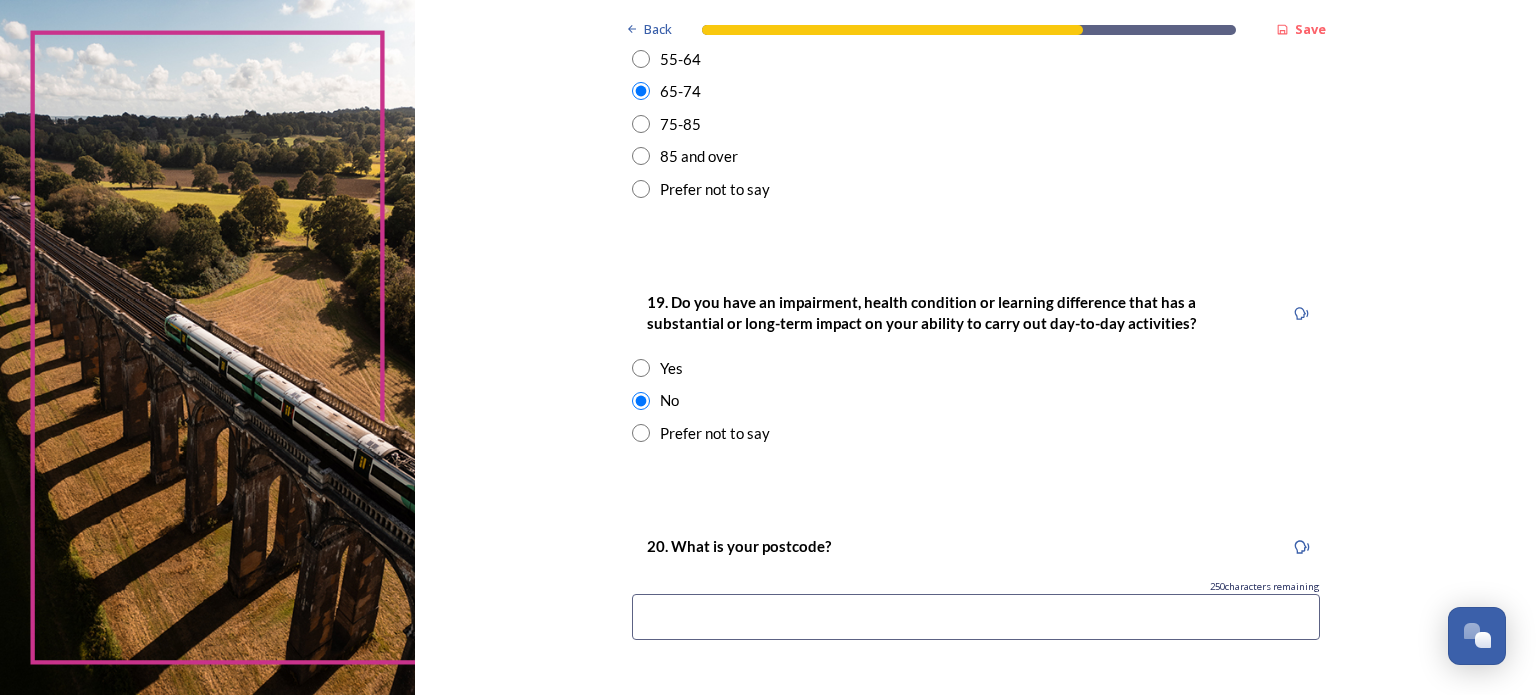 click at bounding box center [976, 617] 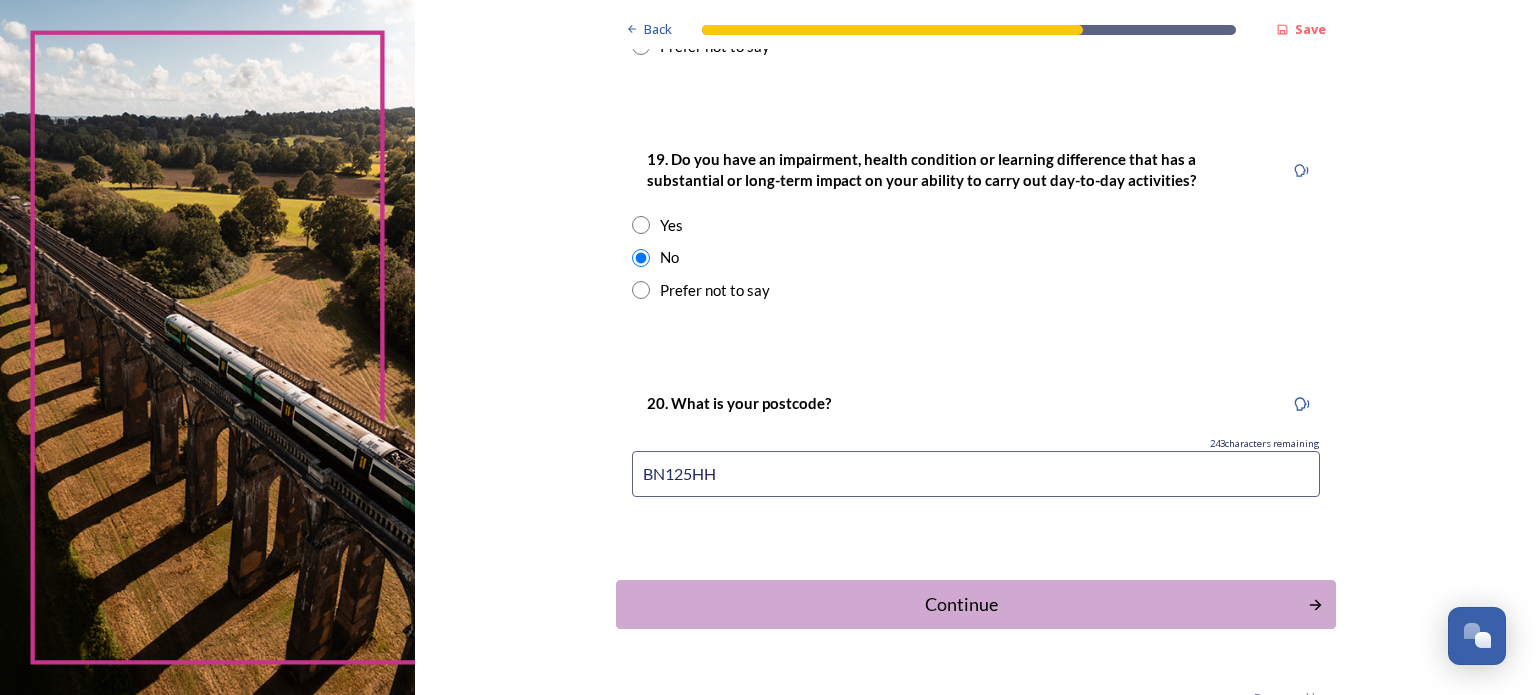 scroll, scrollTop: 1034, scrollLeft: 0, axis: vertical 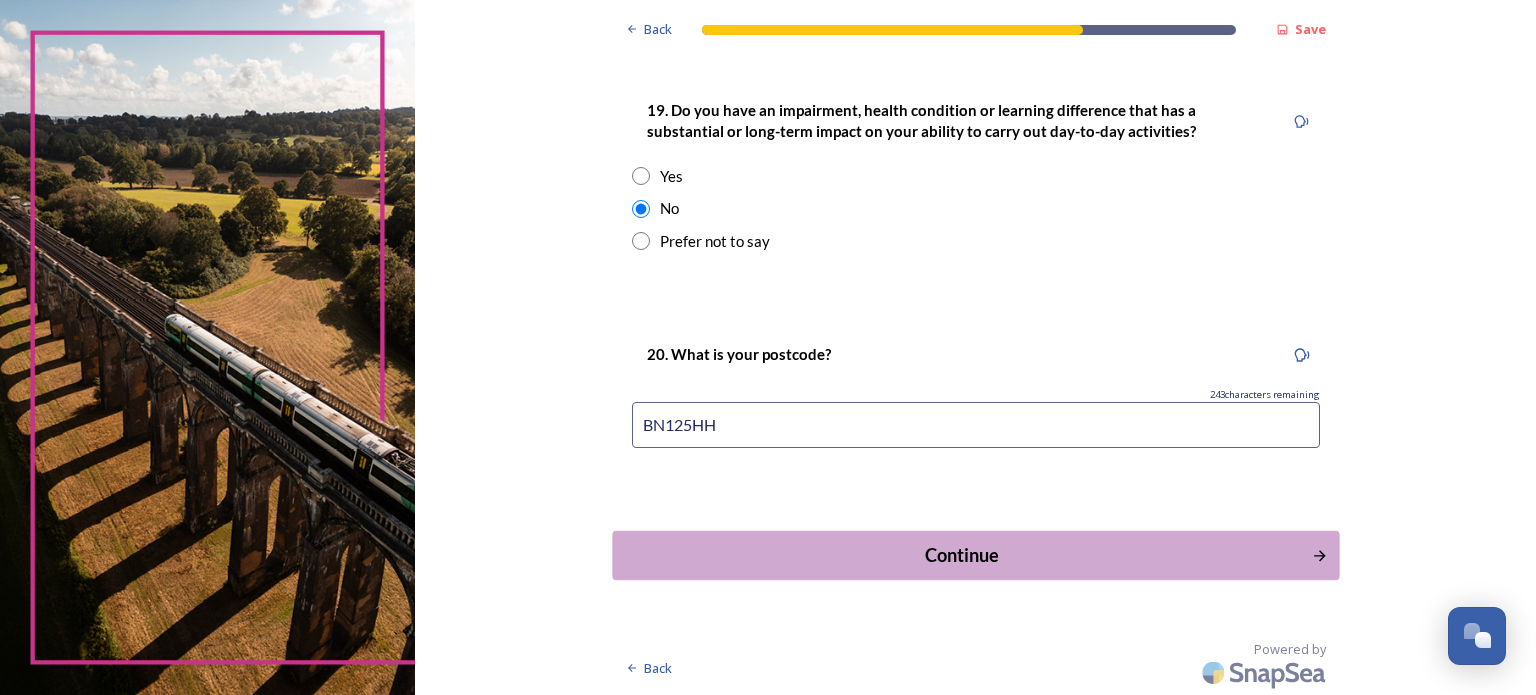 type on "BN125HH" 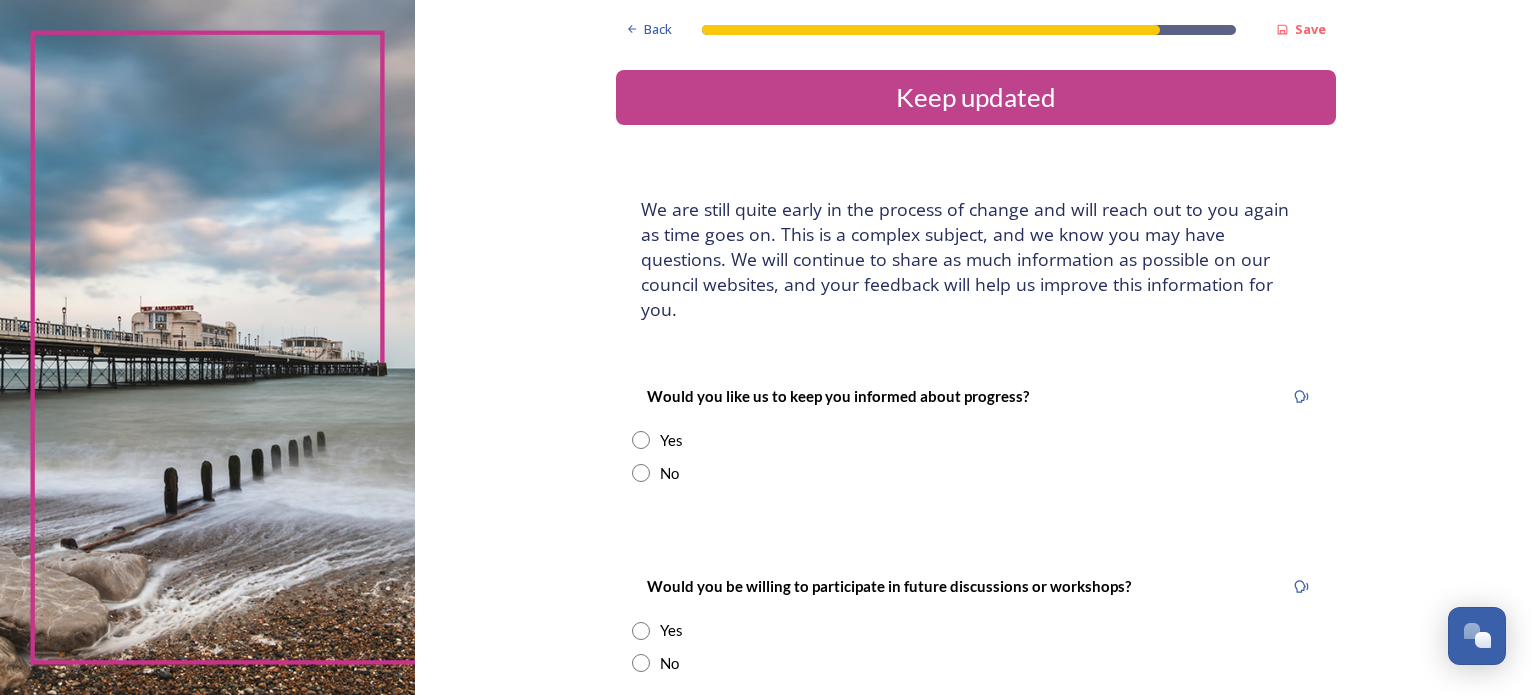click at bounding box center (641, 440) 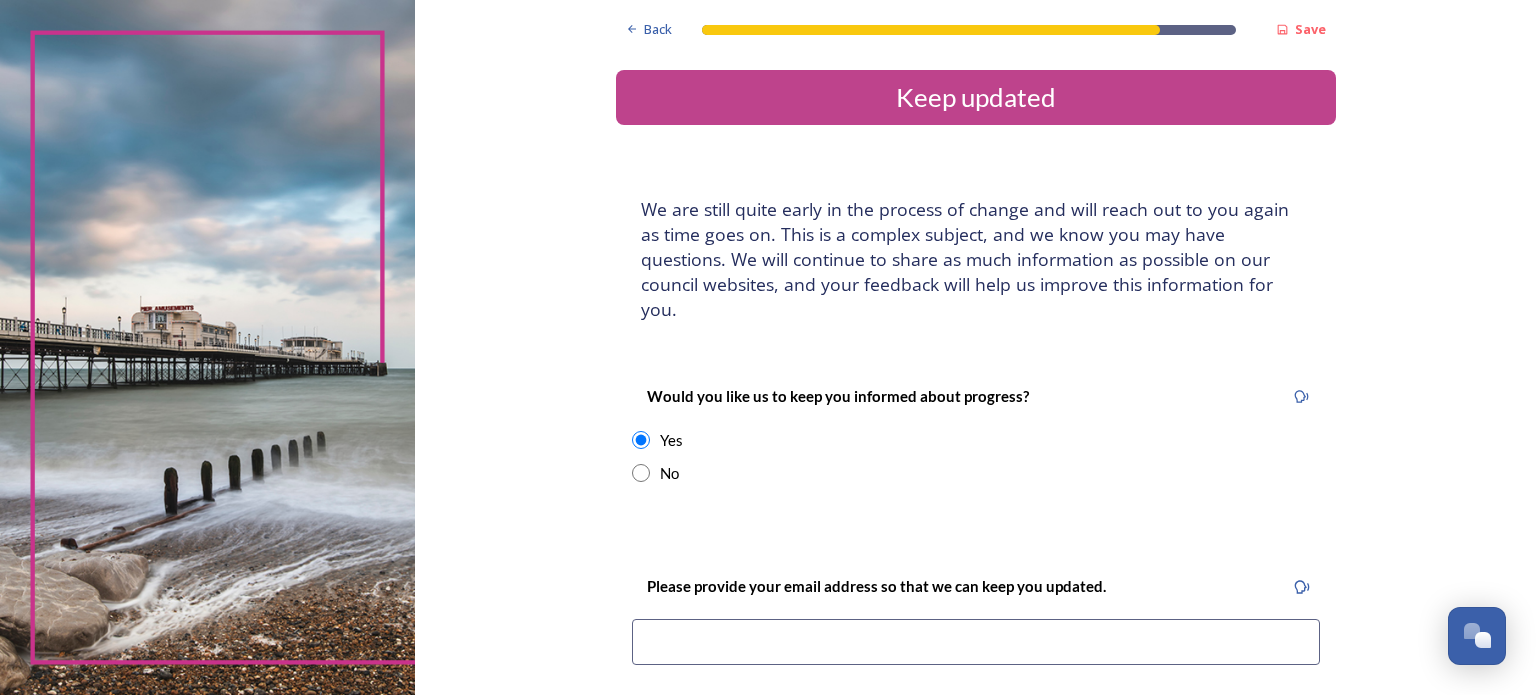 click at bounding box center (976, 642) 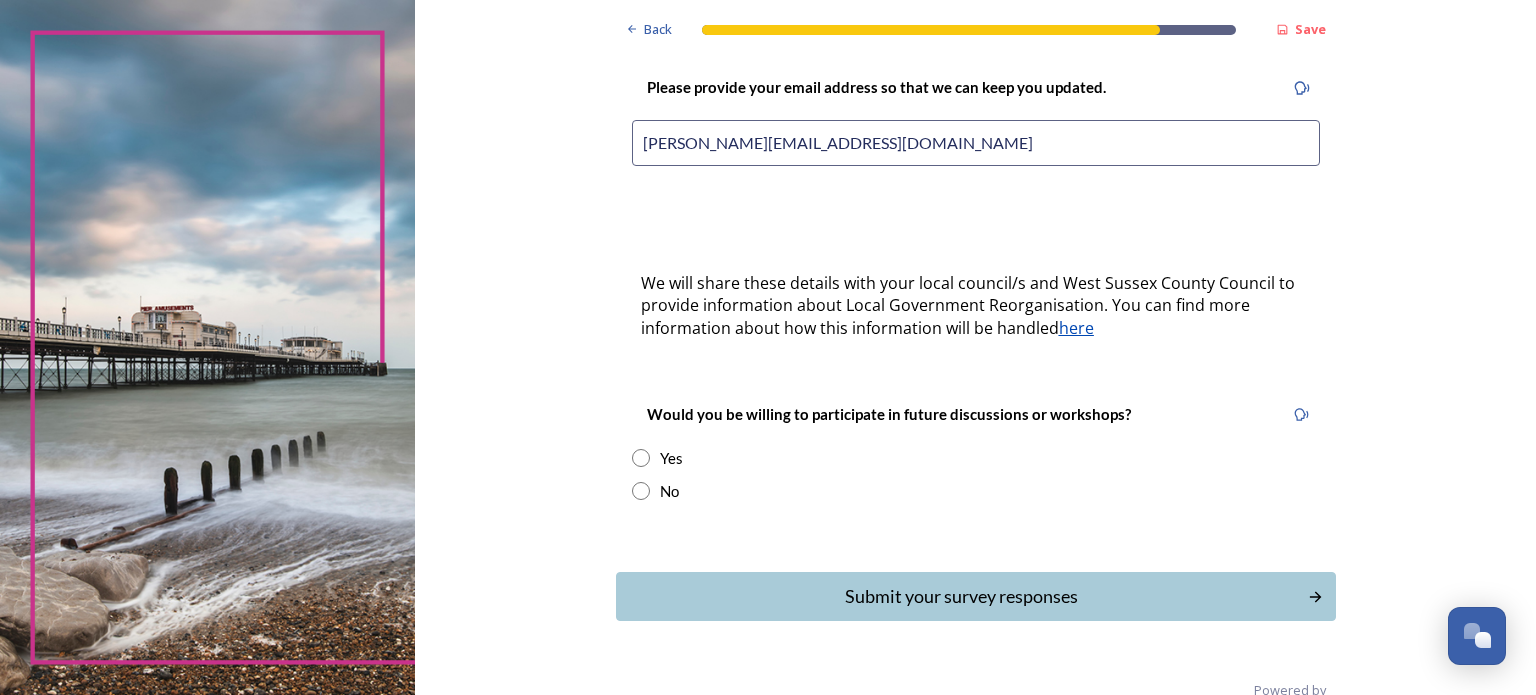 scroll, scrollTop: 500, scrollLeft: 0, axis: vertical 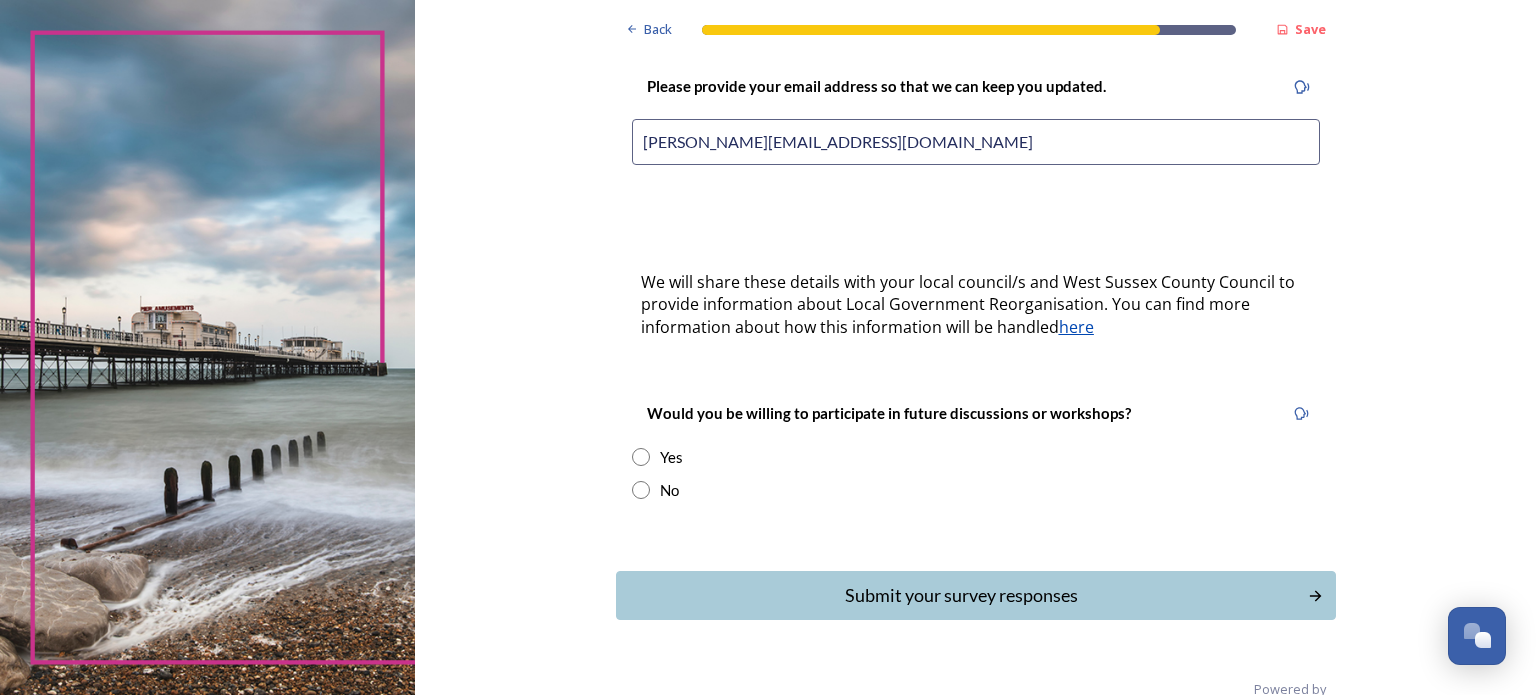 click at bounding box center (641, 457) 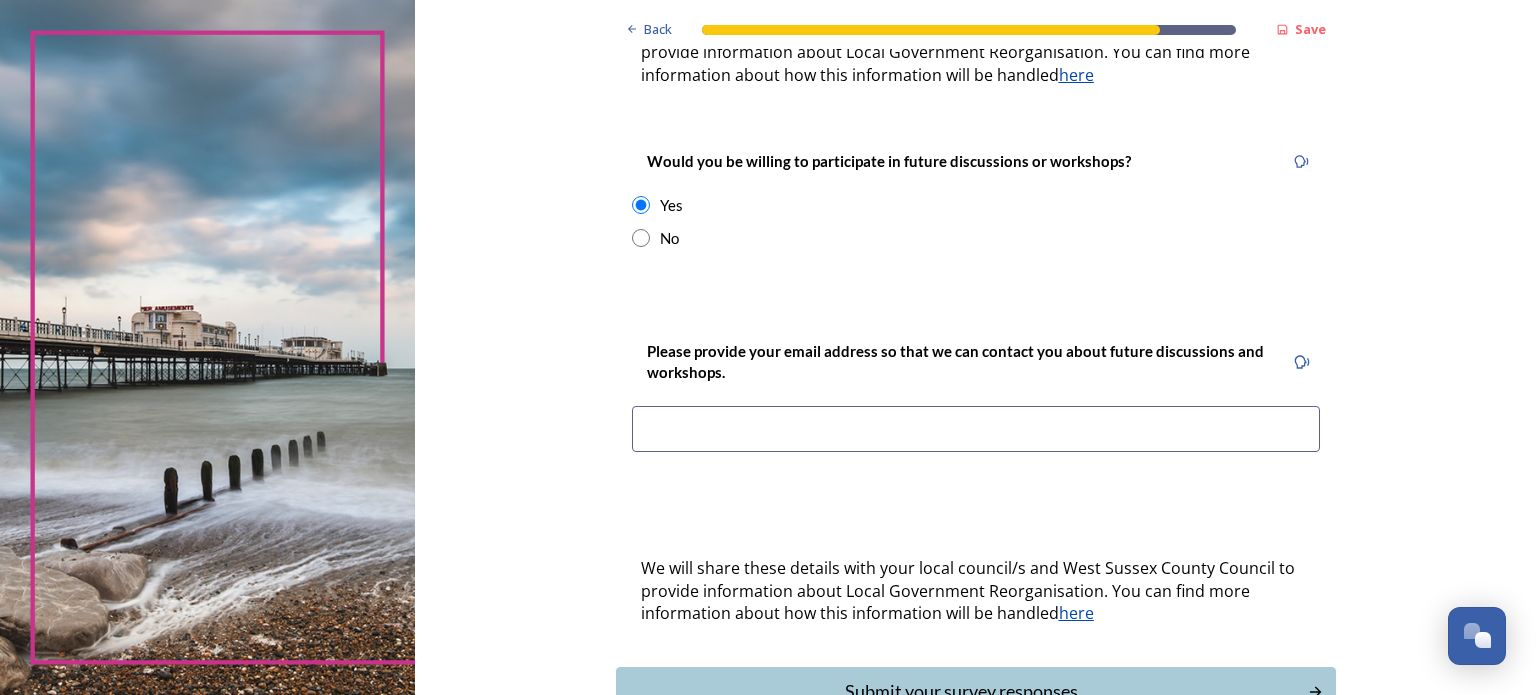 scroll, scrollTop: 766, scrollLeft: 0, axis: vertical 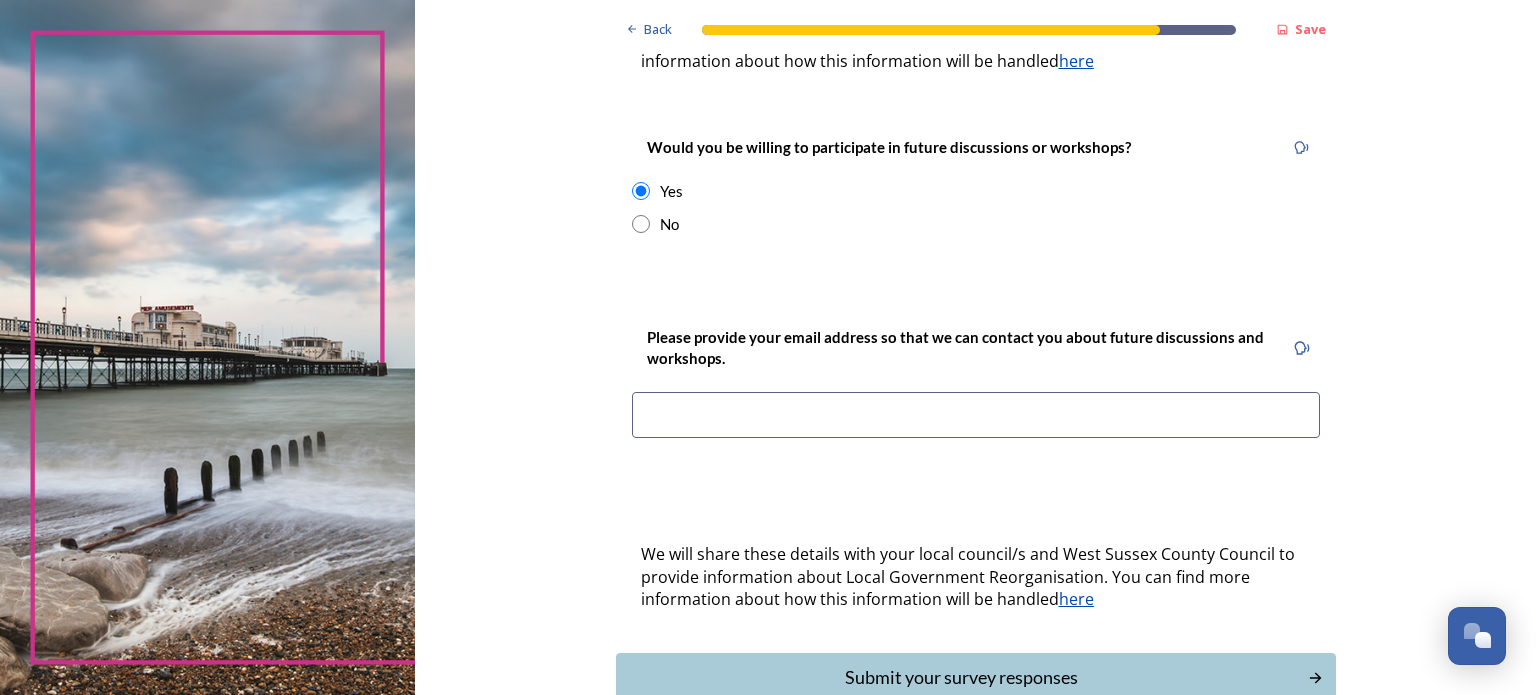 click at bounding box center [976, 415] 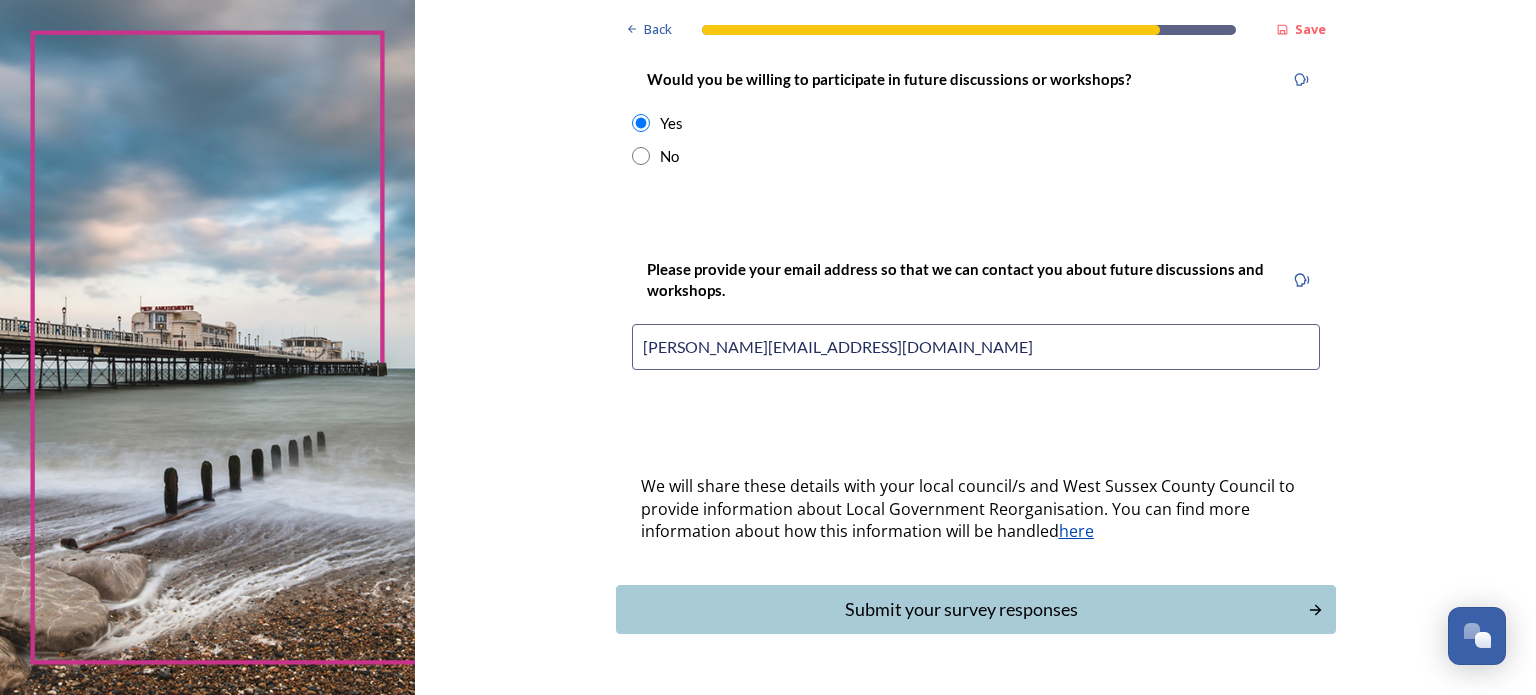 scroll, scrollTop: 862, scrollLeft: 0, axis: vertical 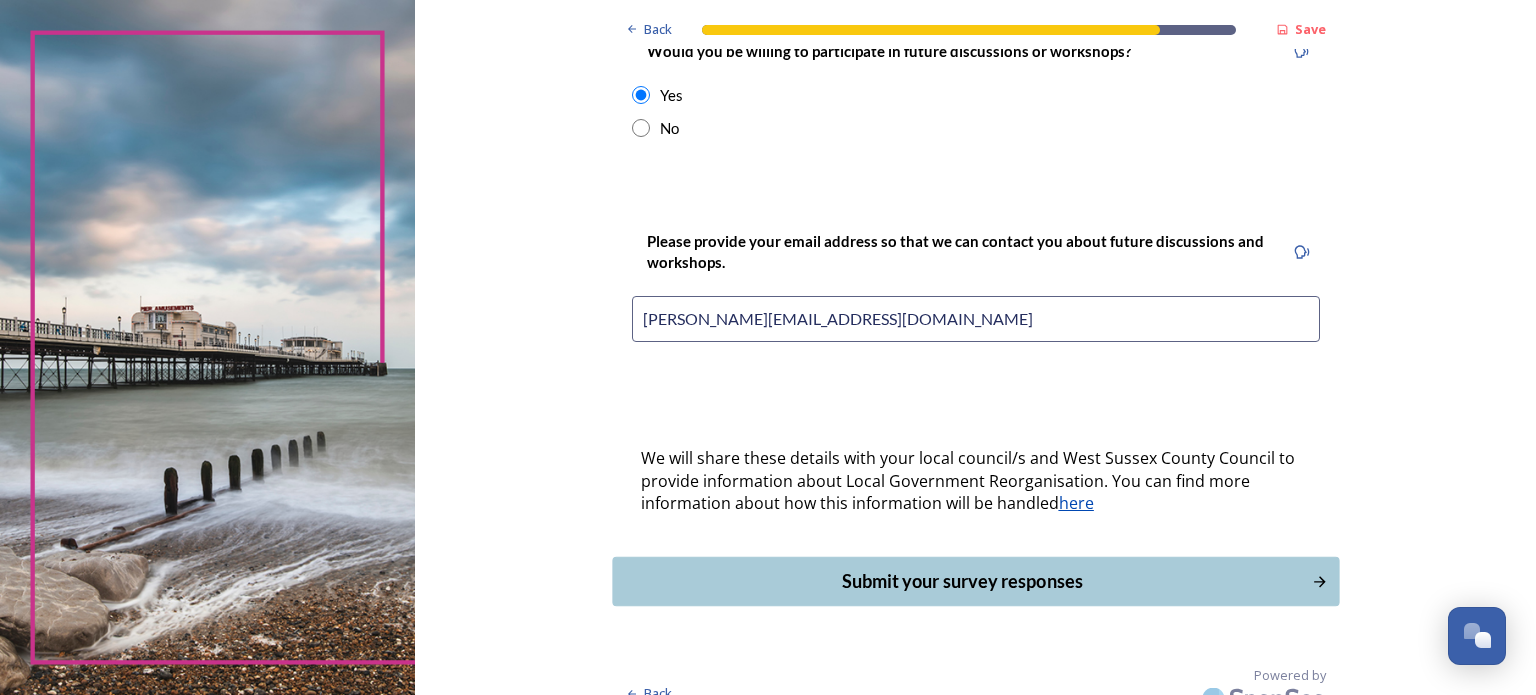 click on "Submit your survey responses" at bounding box center (961, 581) 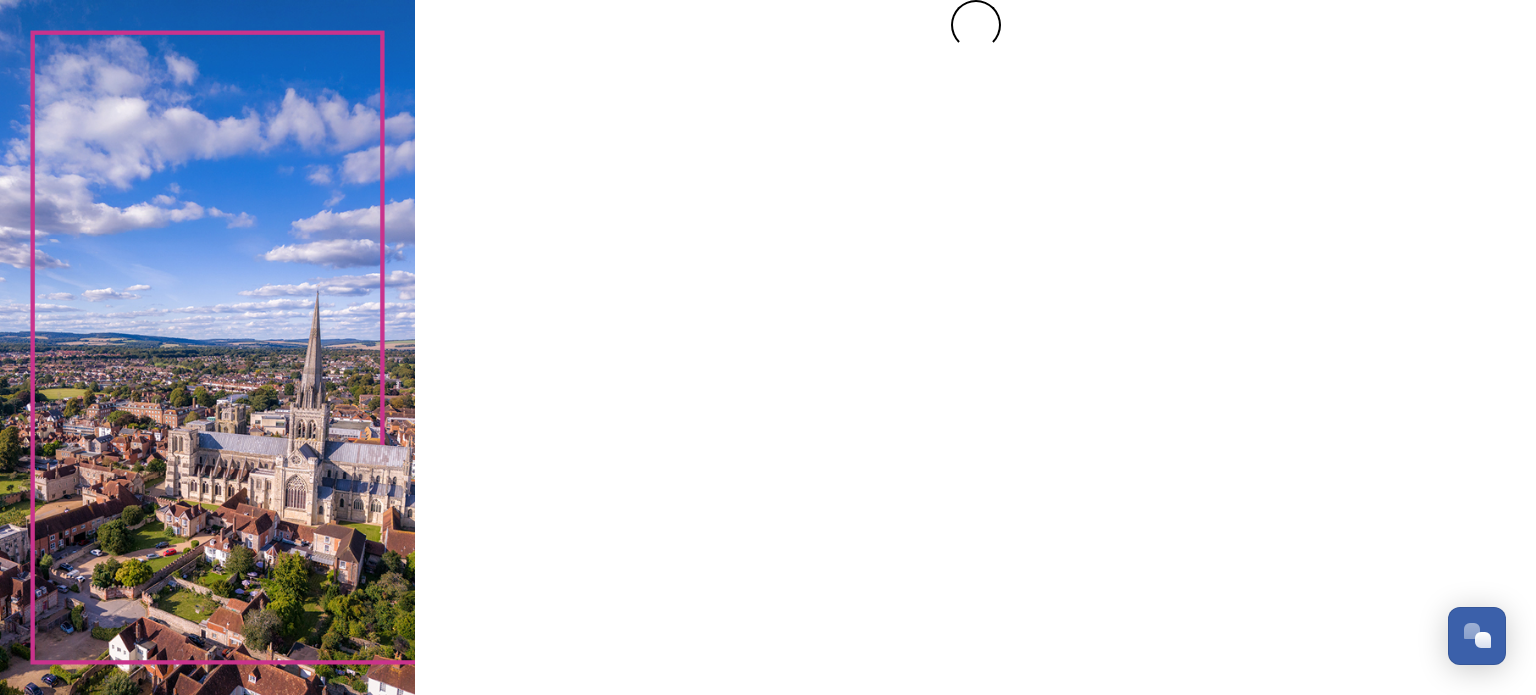 scroll, scrollTop: 0, scrollLeft: 0, axis: both 